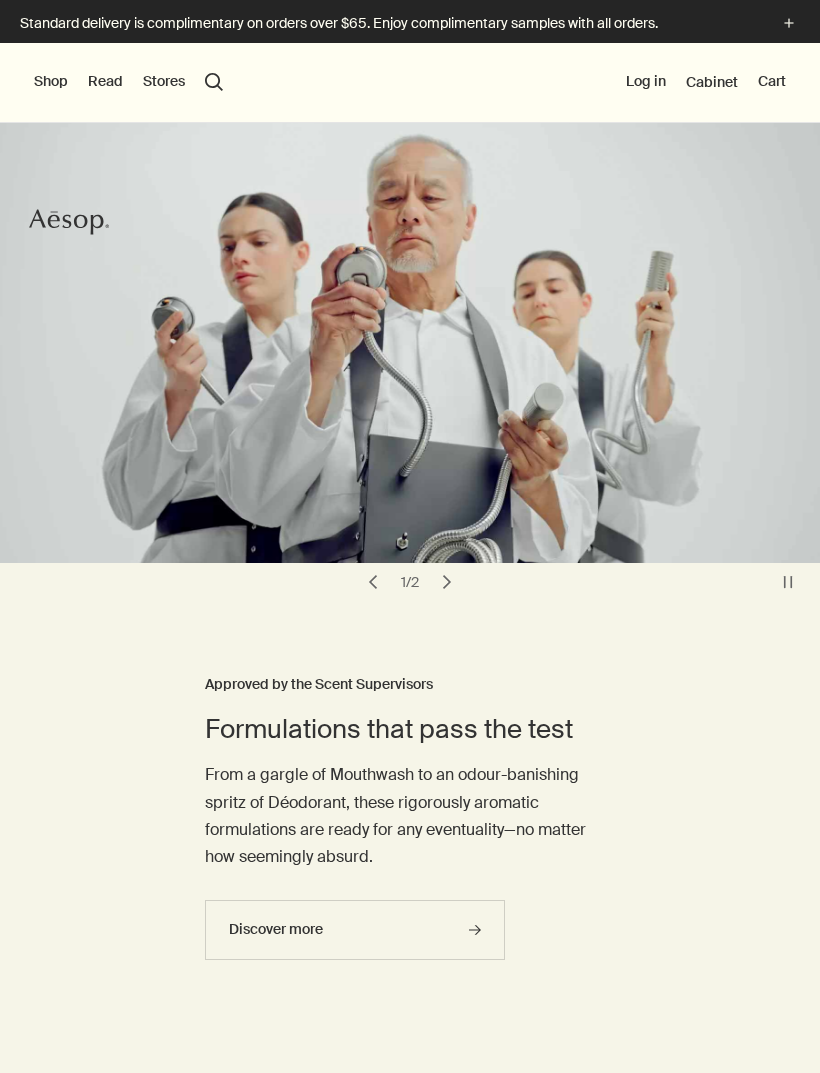 scroll, scrollTop: 0, scrollLeft: 0, axis: both 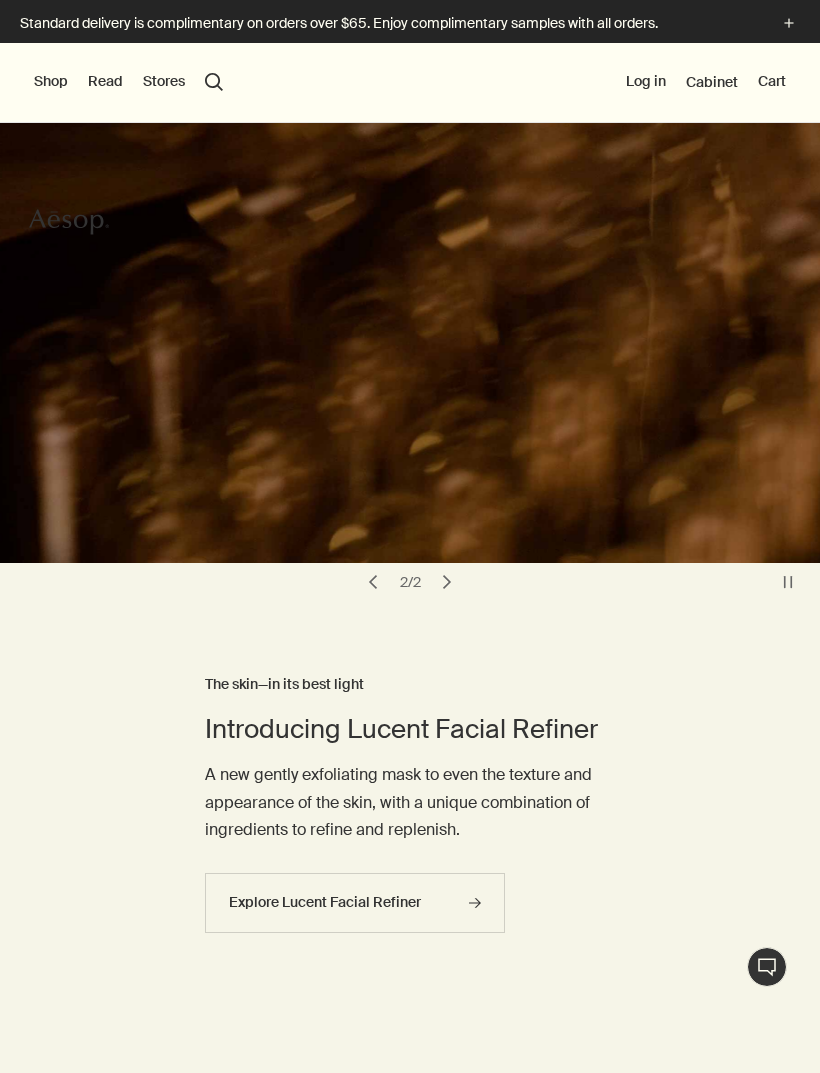 click on "Shop" at bounding box center [51, 82] 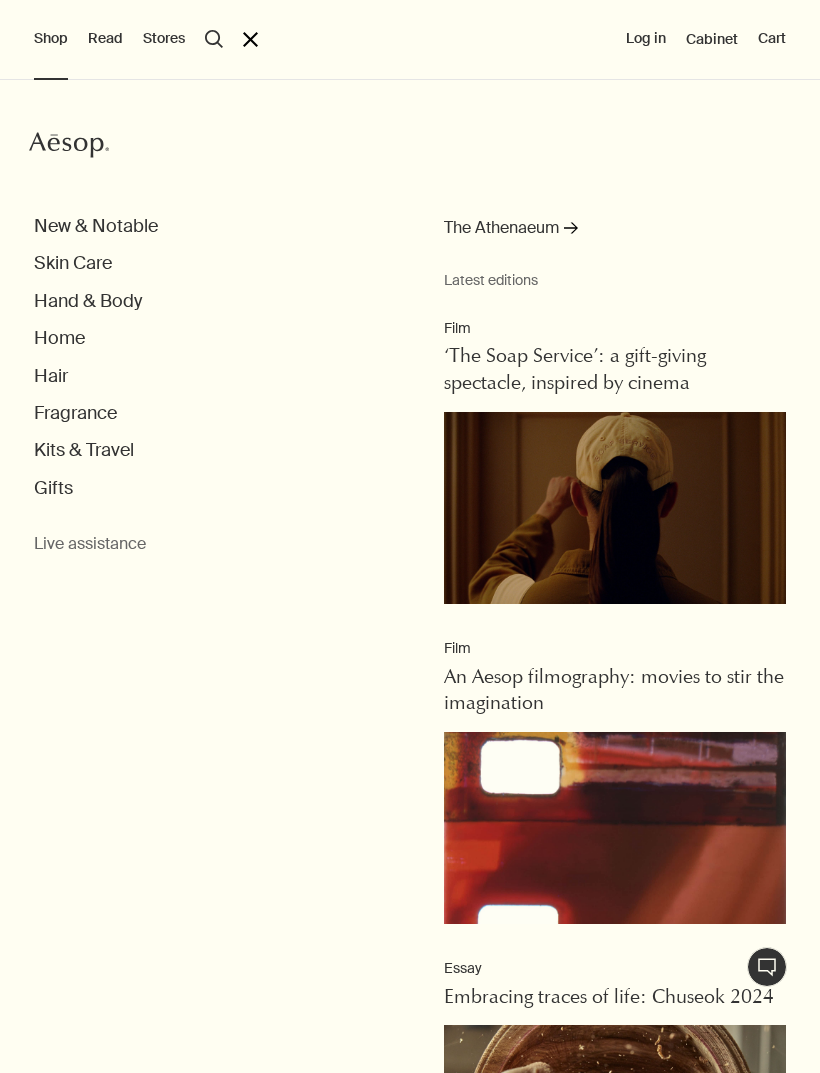 click on "Skin Care" at bounding box center [96, 226] 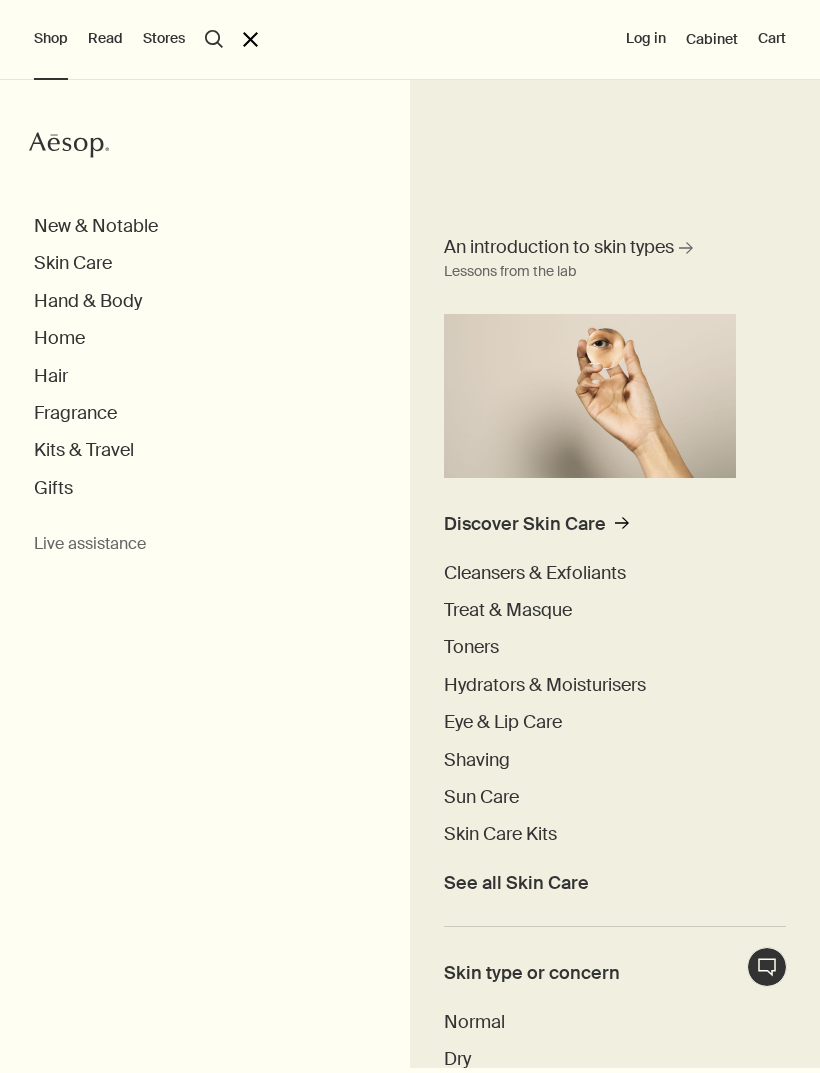 click on "Hydrators & Moisturisers" at bounding box center [545, 685] 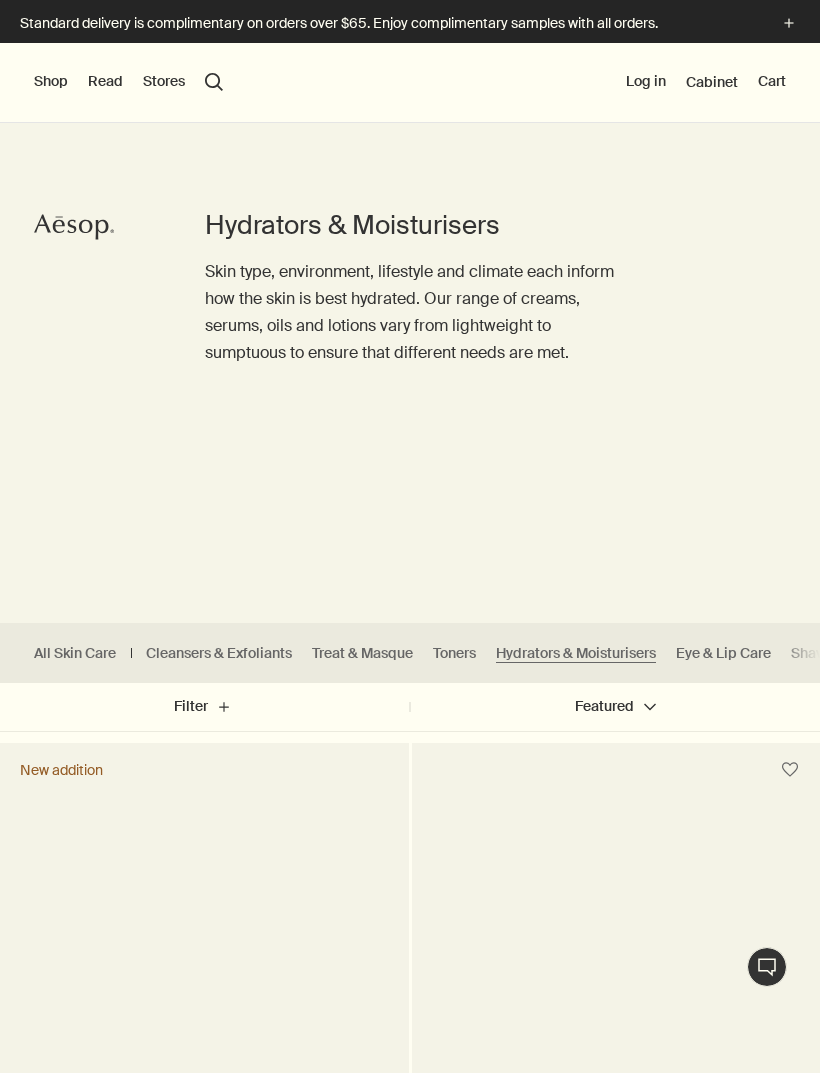 scroll, scrollTop: 0, scrollLeft: 0, axis: both 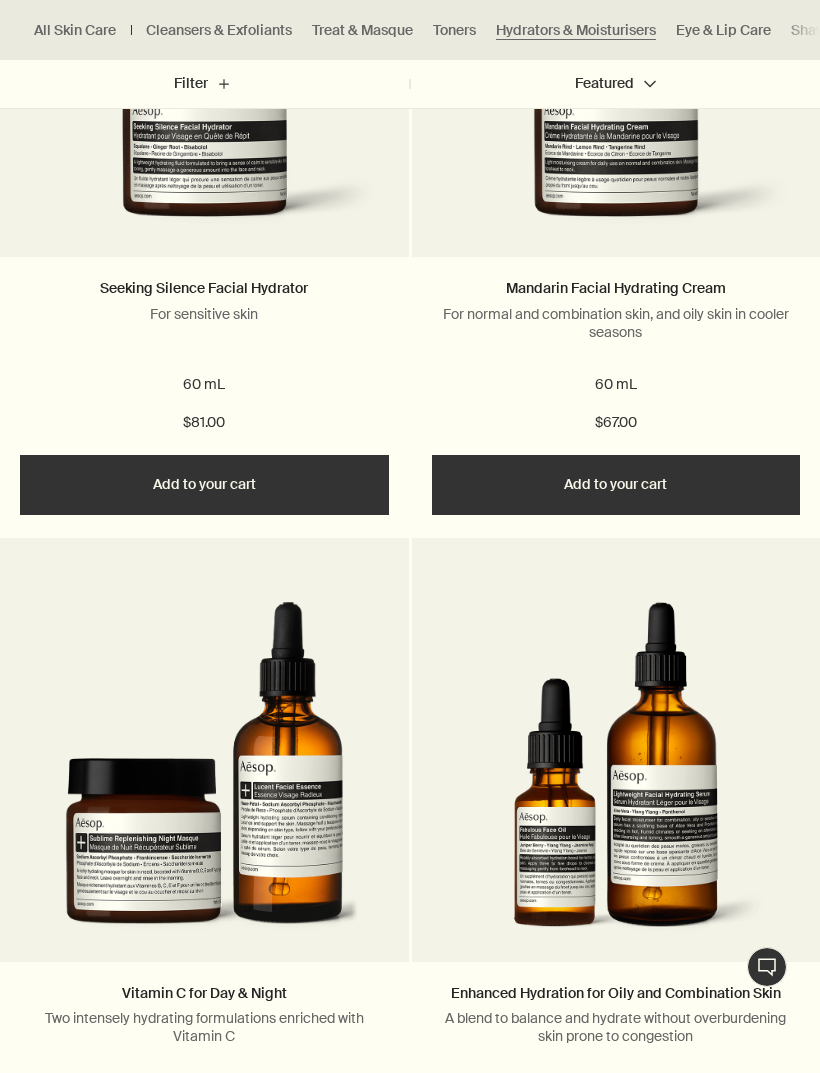 click at bounding box center [204, 777] 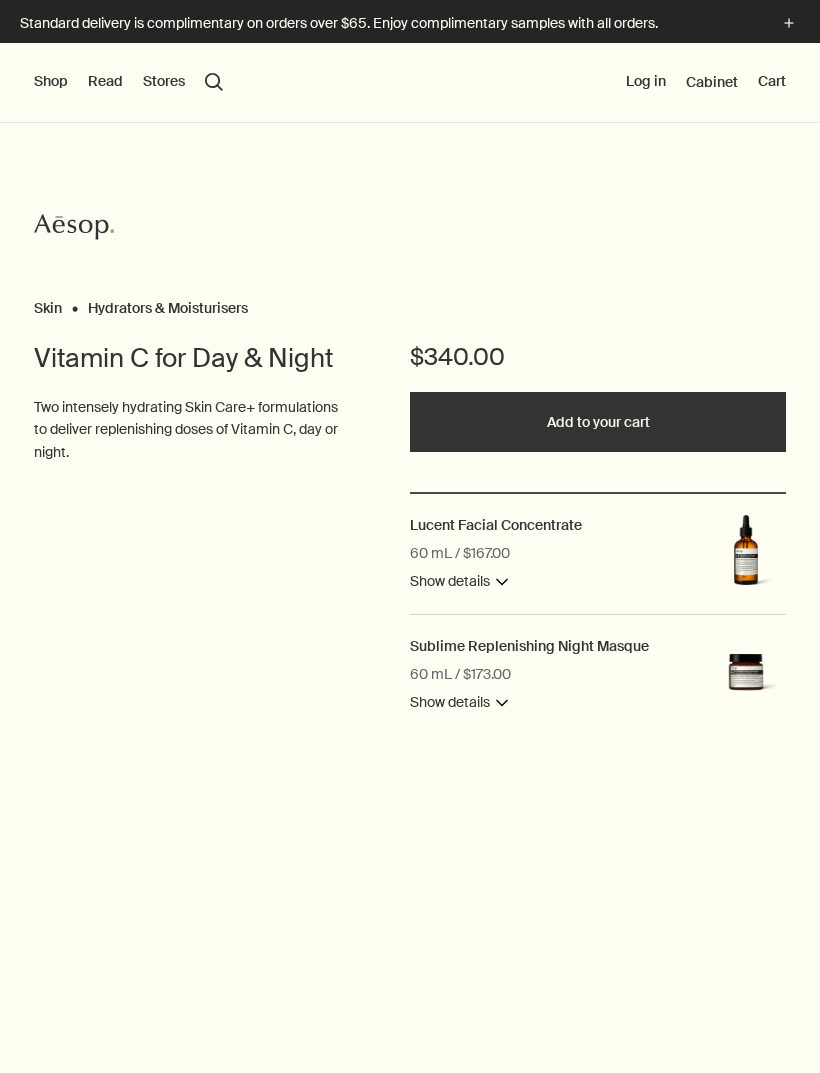 scroll, scrollTop: 0, scrollLeft: 0, axis: both 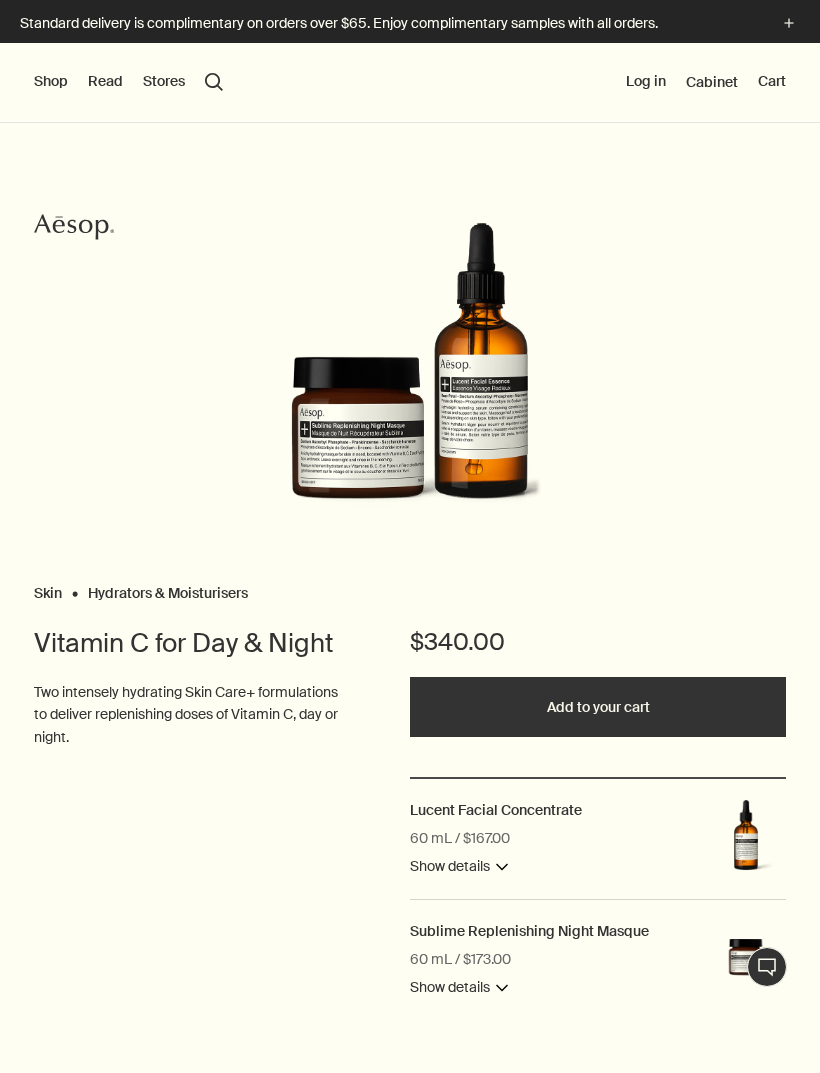 click on "Shop" at bounding box center [51, 82] 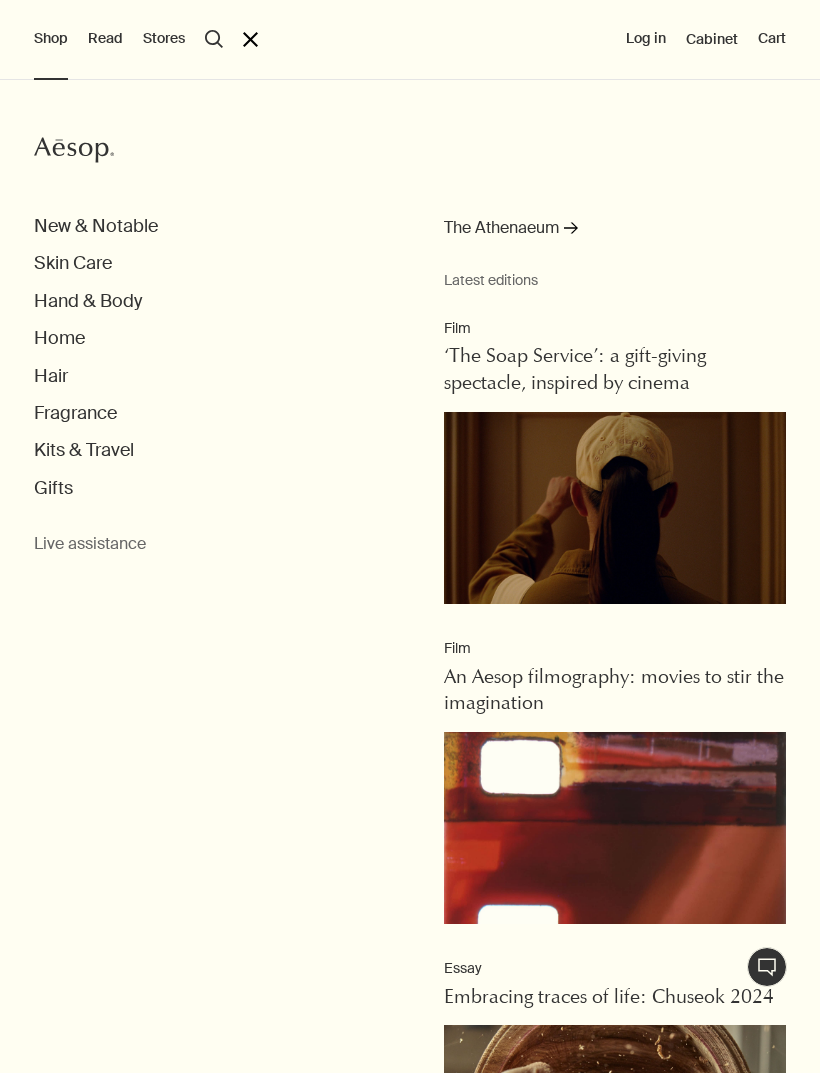 click on "Hand & Body" at bounding box center (96, 226) 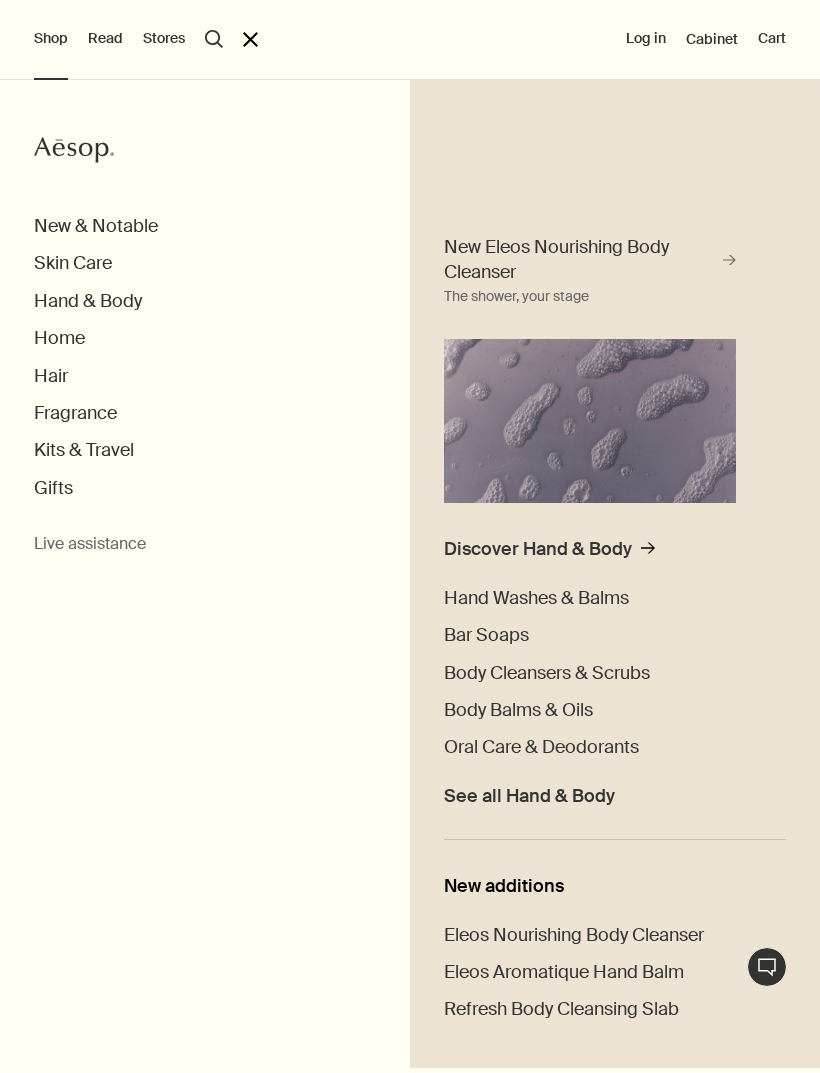 click on "Body Balms & Oils" at bounding box center [518, 710] 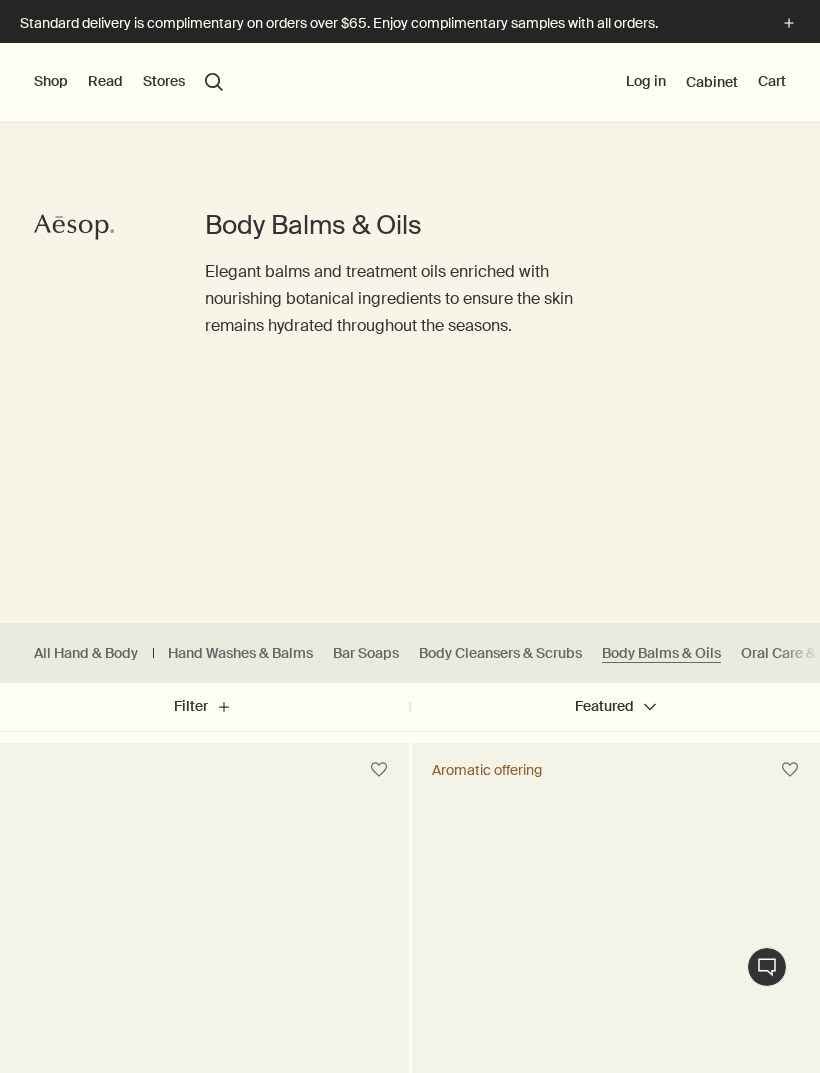 scroll, scrollTop: 0, scrollLeft: 0, axis: both 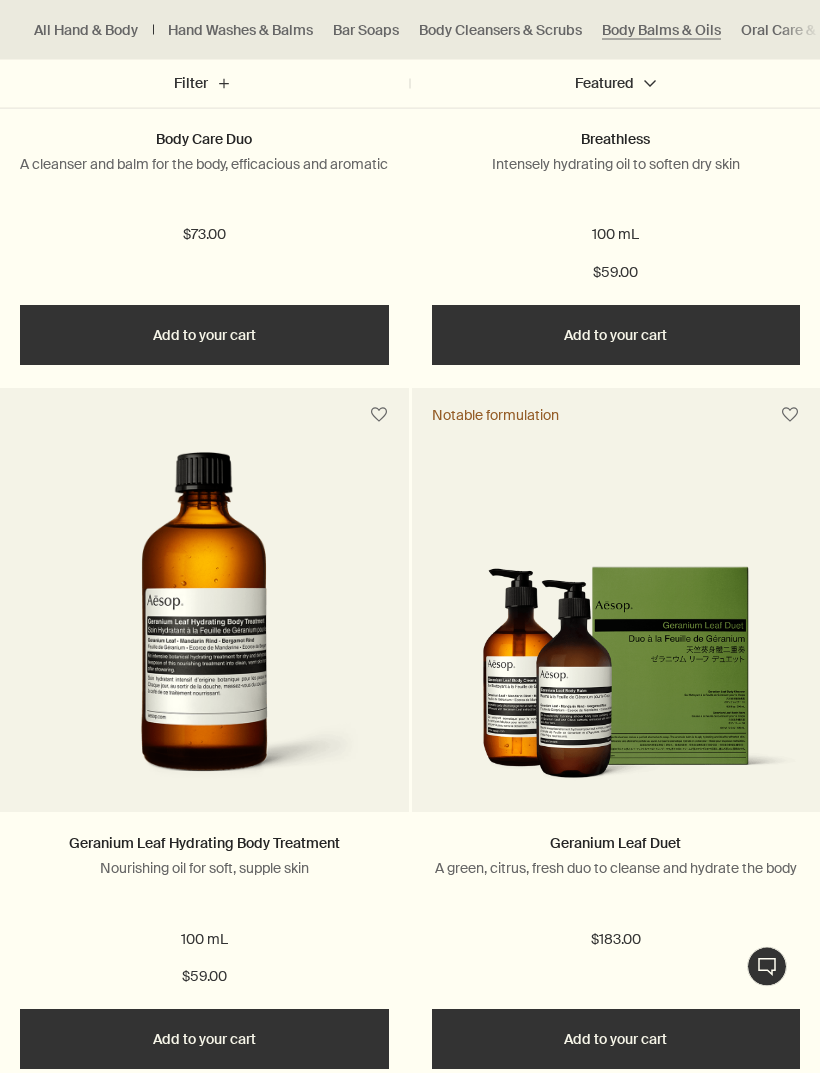click at bounding box center (204, 628) 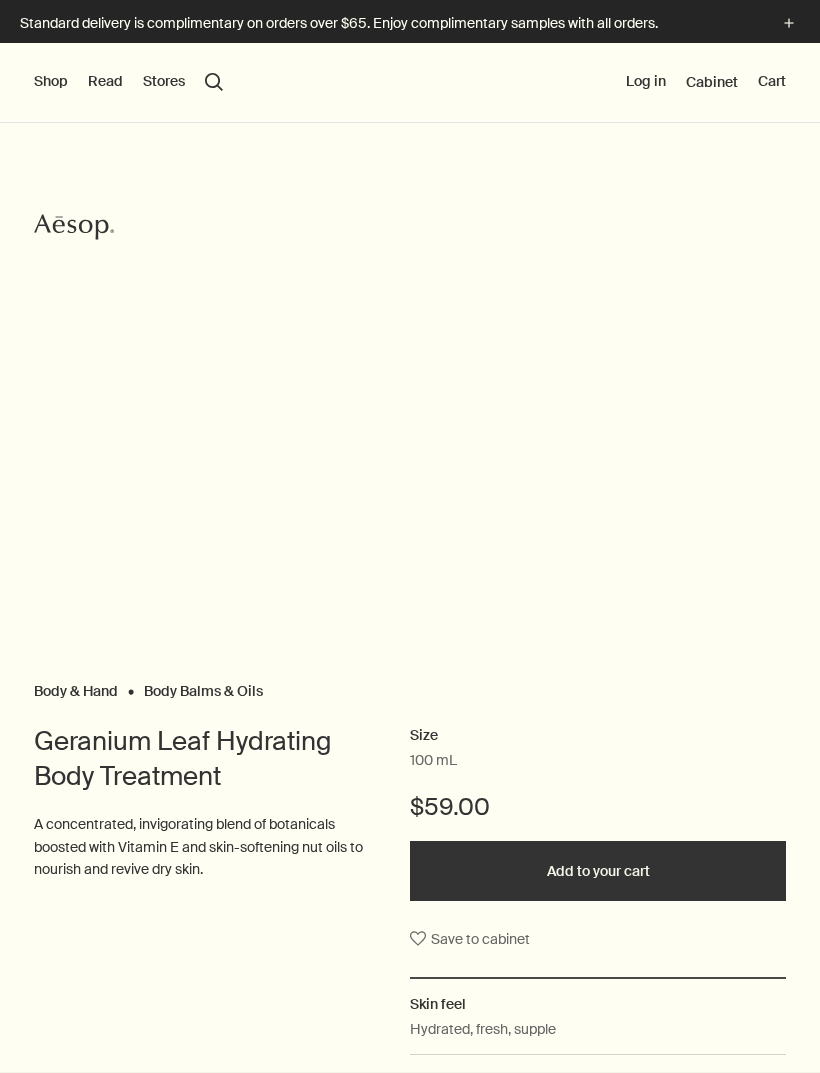 scroll, scrollTop: 0, scrollLeft: 0, axis: both 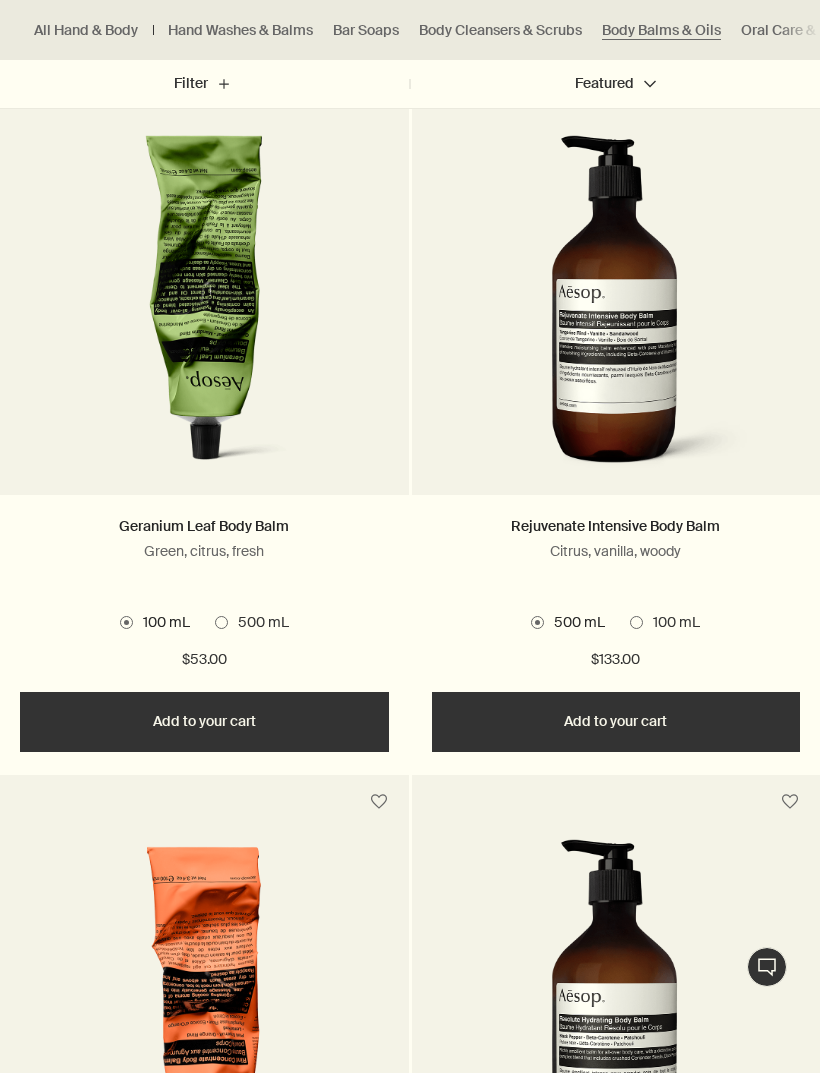 click on "Add Add to your cart" at bounding box center (616, 722) 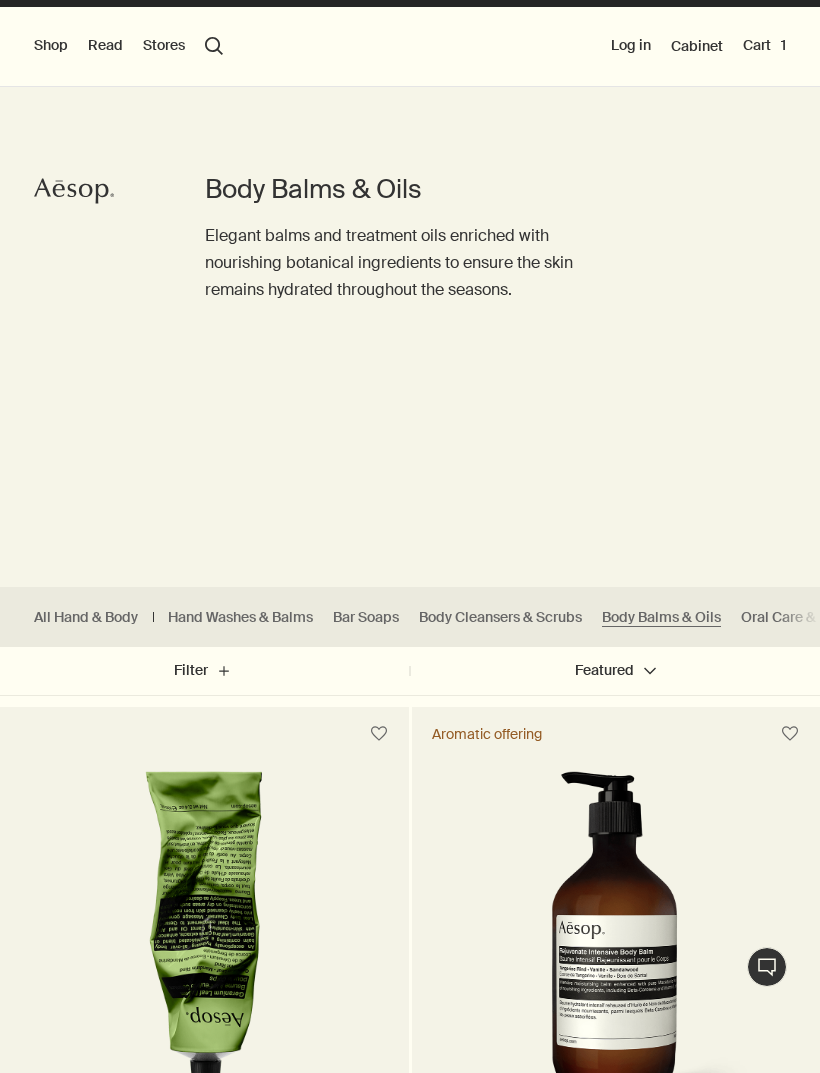 scroll, scrollTop: 0, scrollLeft: 0, axis: both 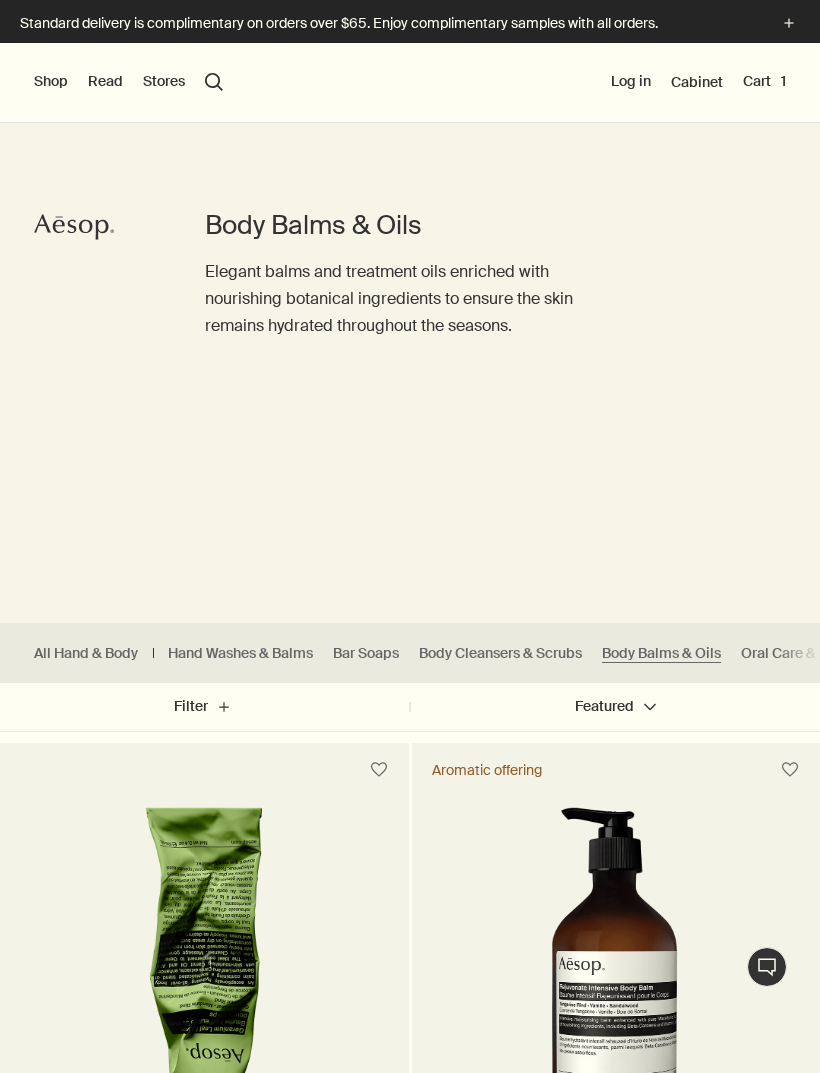 click on "Shop" at bounding box center [51, 82] 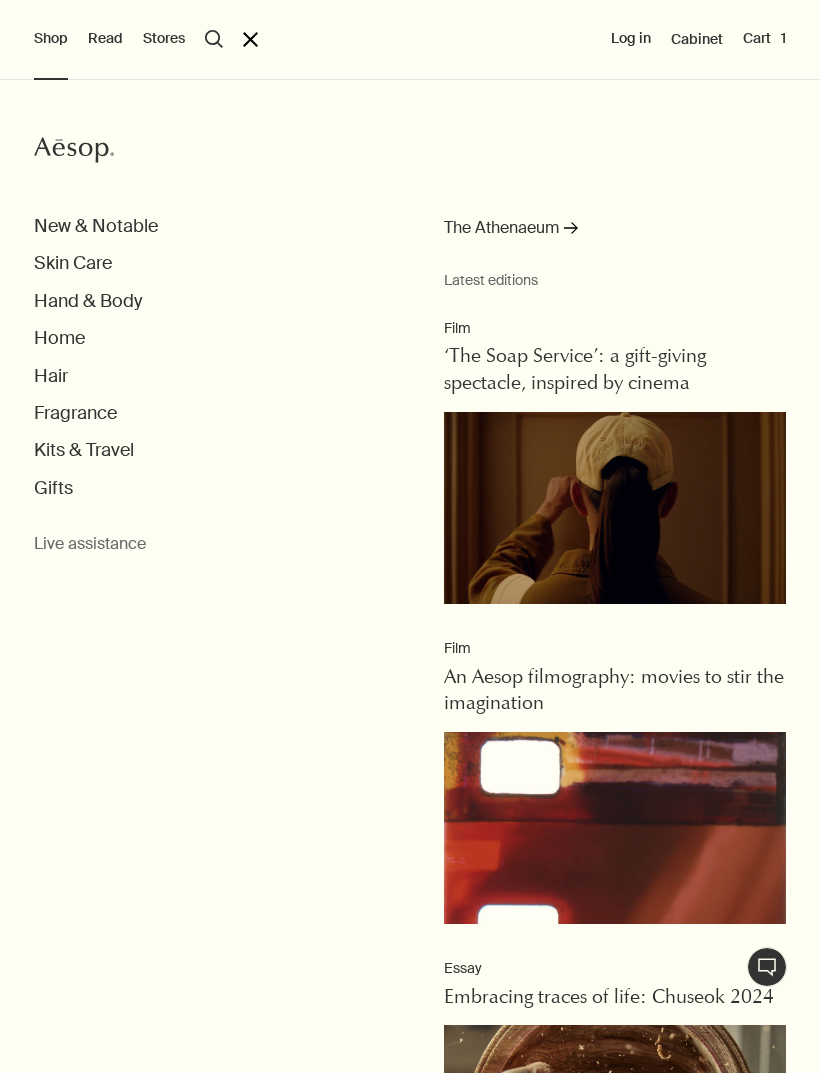 click on "Skin Care" at bounding box center (96, 226) 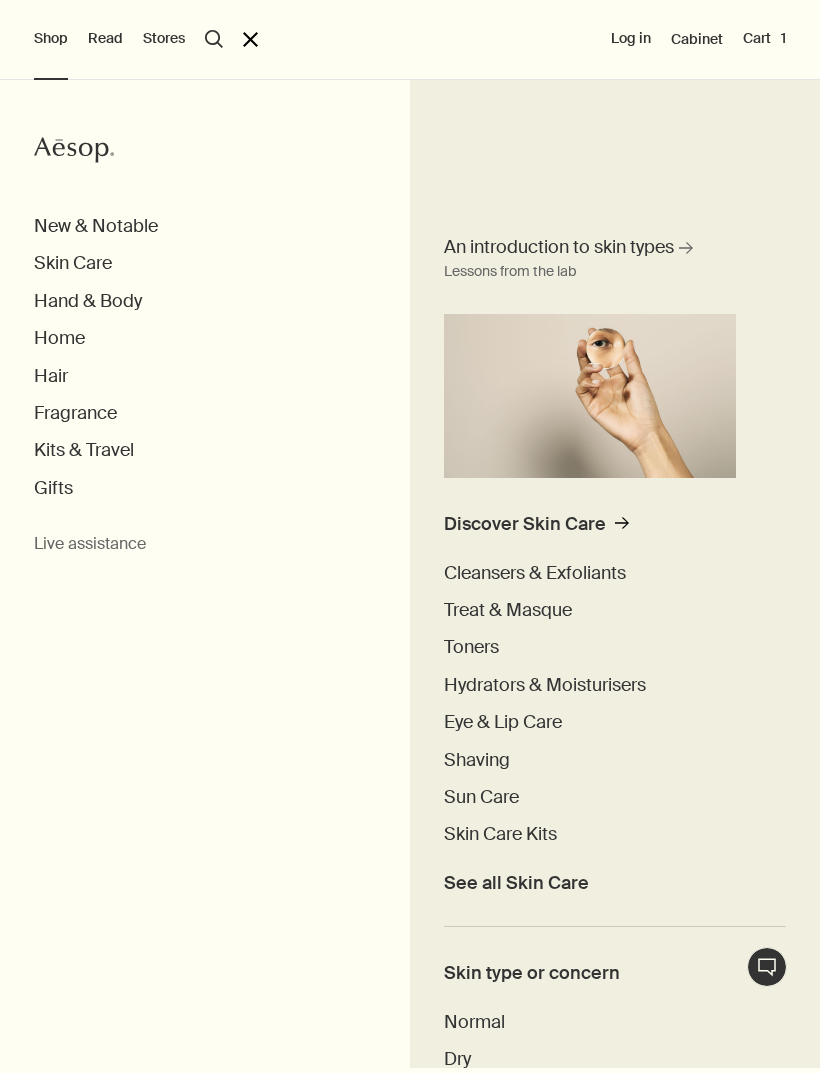 click on "Hydrators & Moisturisers" at bounding box center [545, 685] 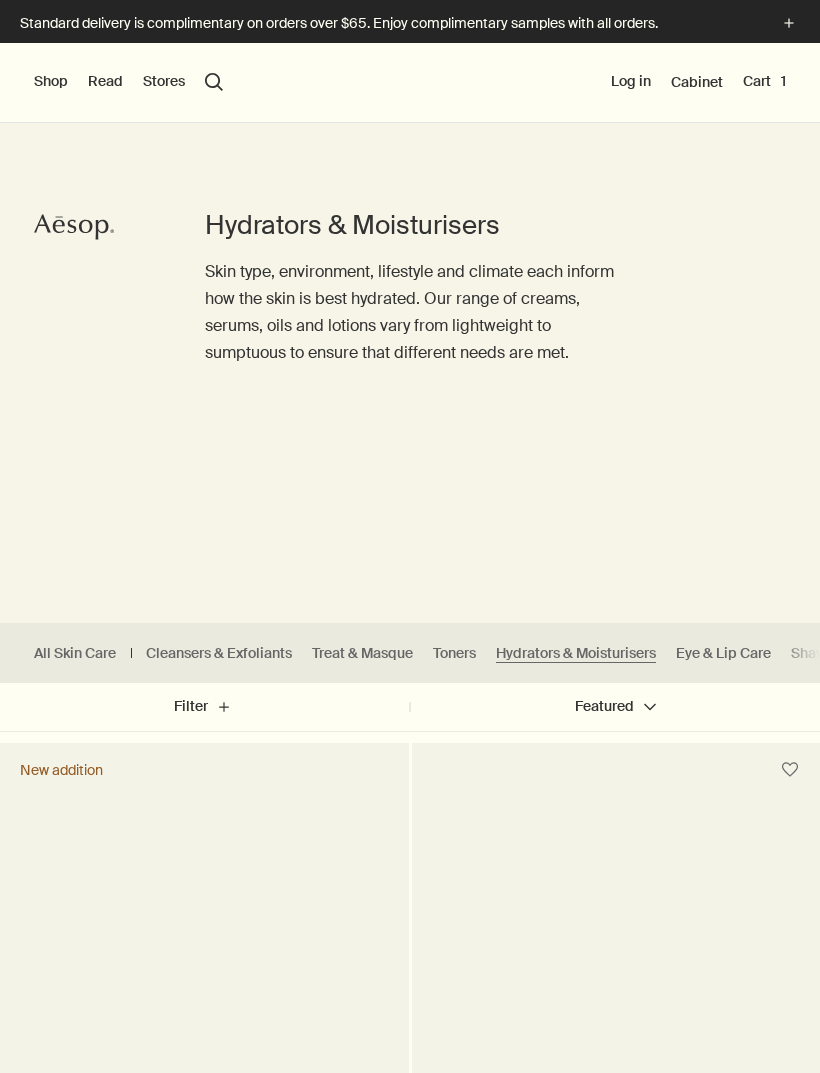 scroll, scrollTop: 0, scrollLeft: 0, axis: both 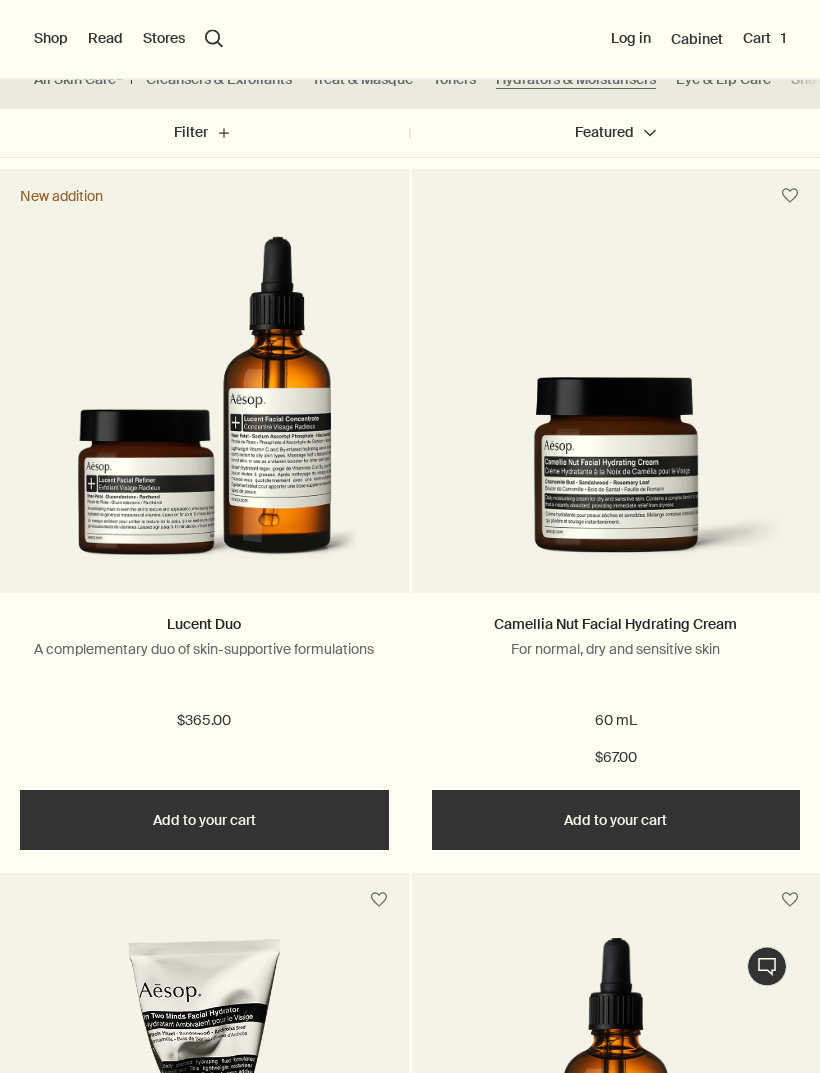 click at bounding box center (204, 409) 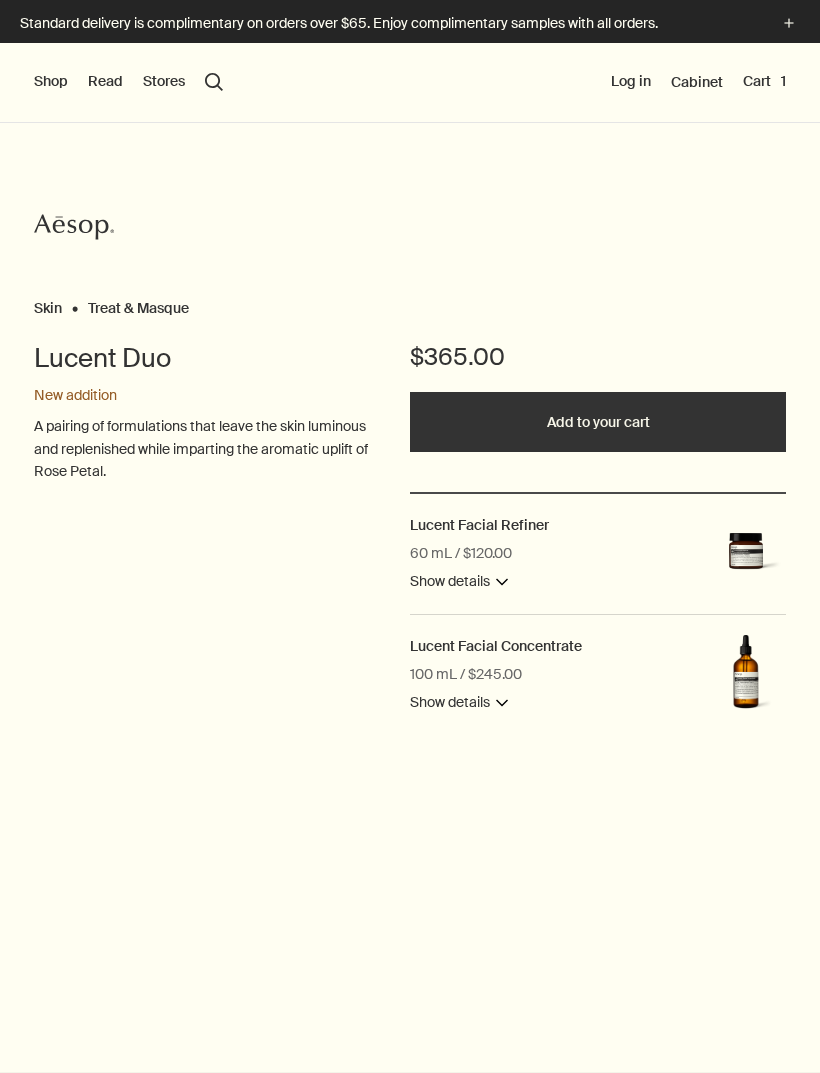 scroll, scrollTop: 0, scrollLeft: 0, axis: both 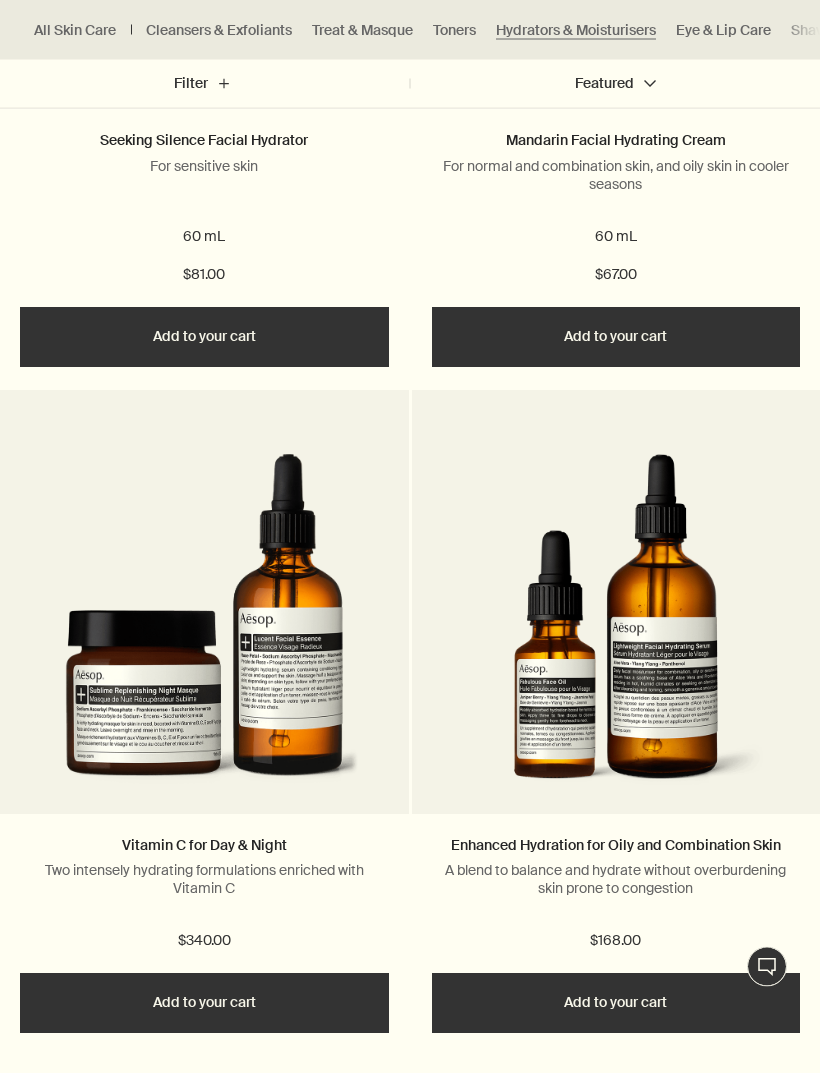 click at bounding box center [204, 630] 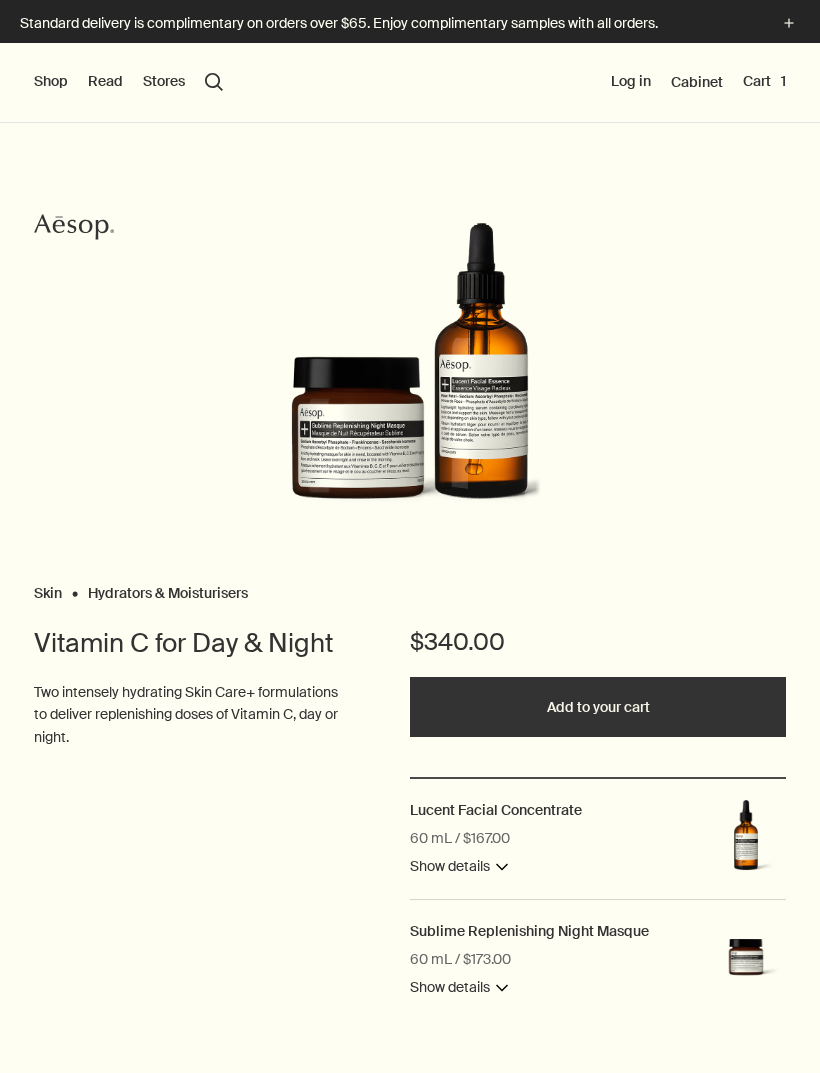 scroll, scrollTop: 0, scrollLeft: 0, axis: both 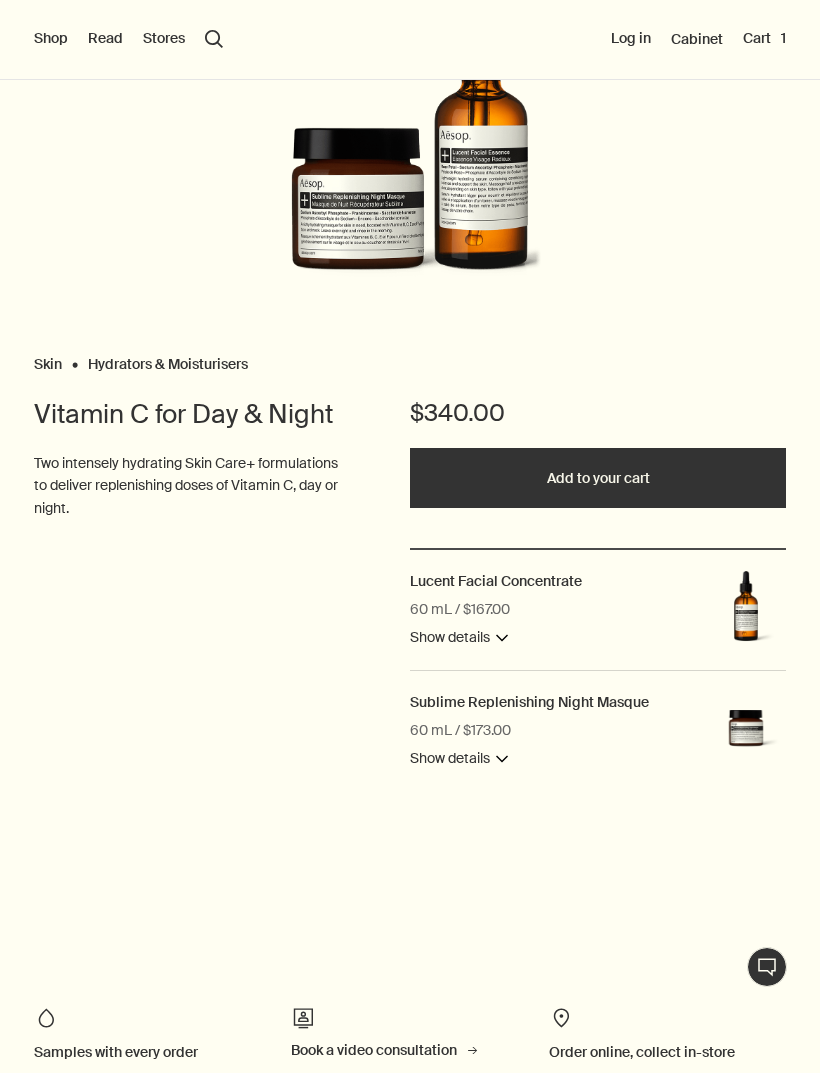 click on "Add to your cart" at bounding box center [598, 478] 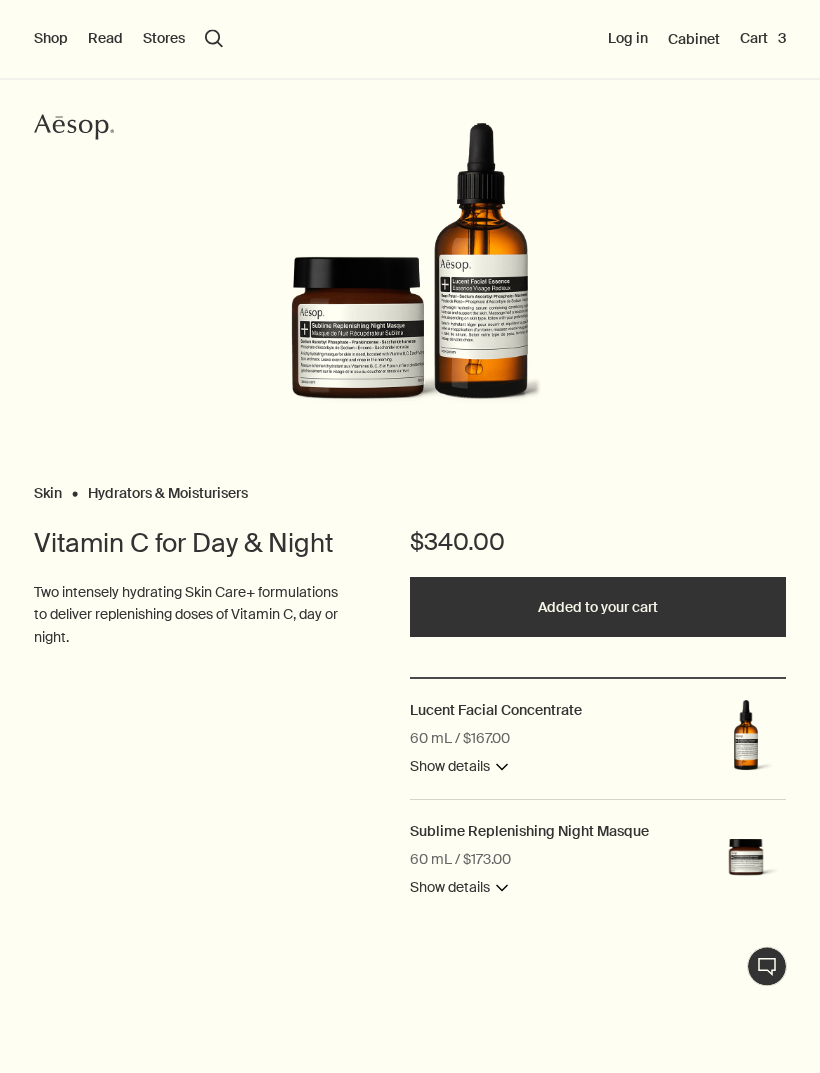 scroll, scrollTop: 0, scrollLeft: 0, axis: both 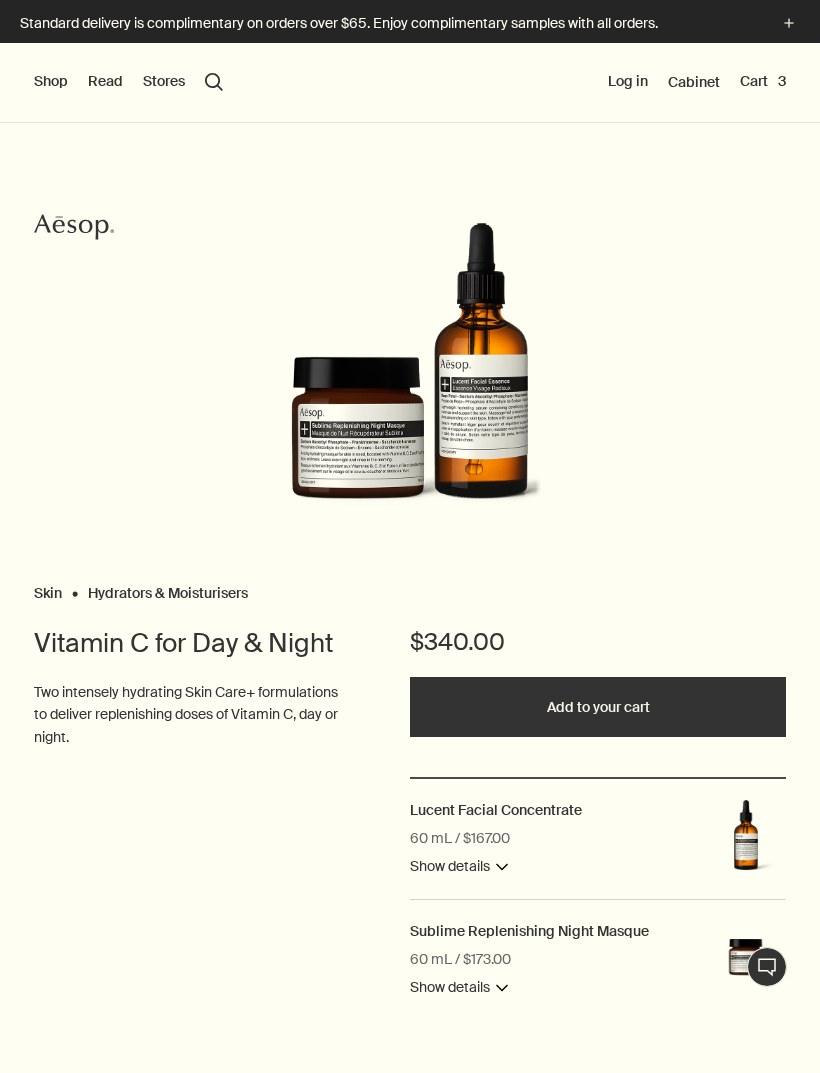 click on "Hydrators & Moisturisers" at bounding box center (168, 588) 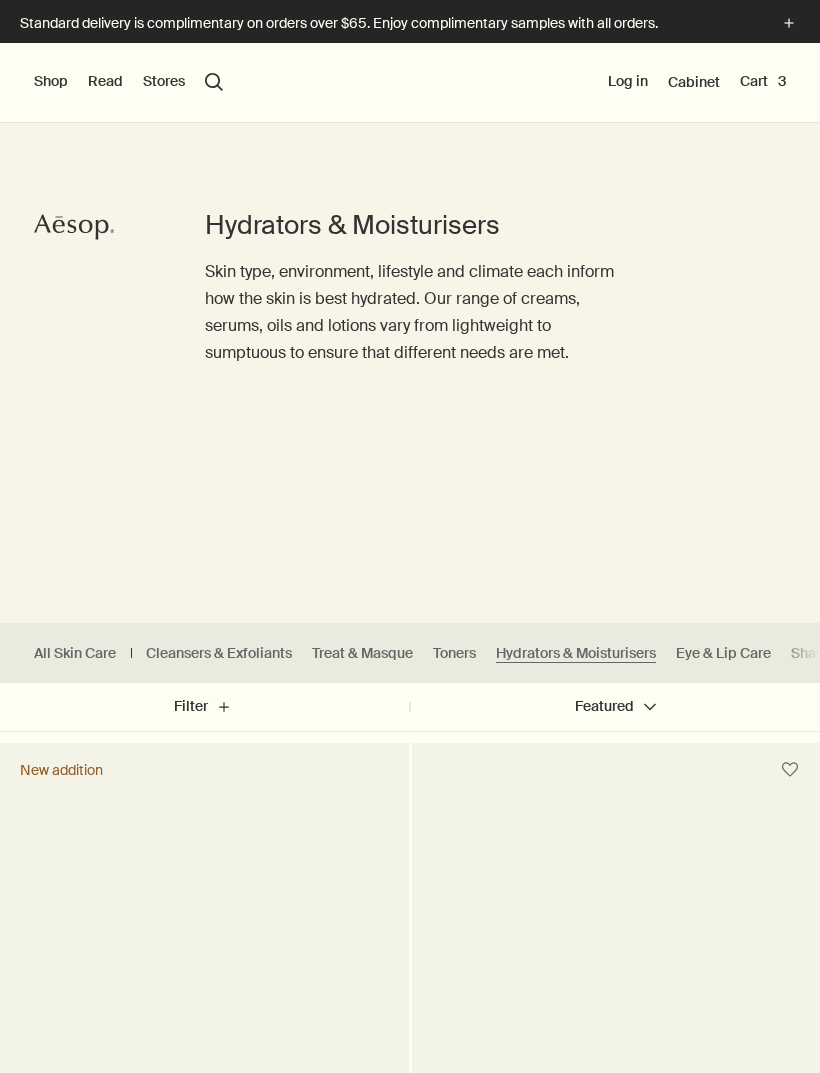 scroll, scrollTop: 0, scrollLeft: 0, axis: both 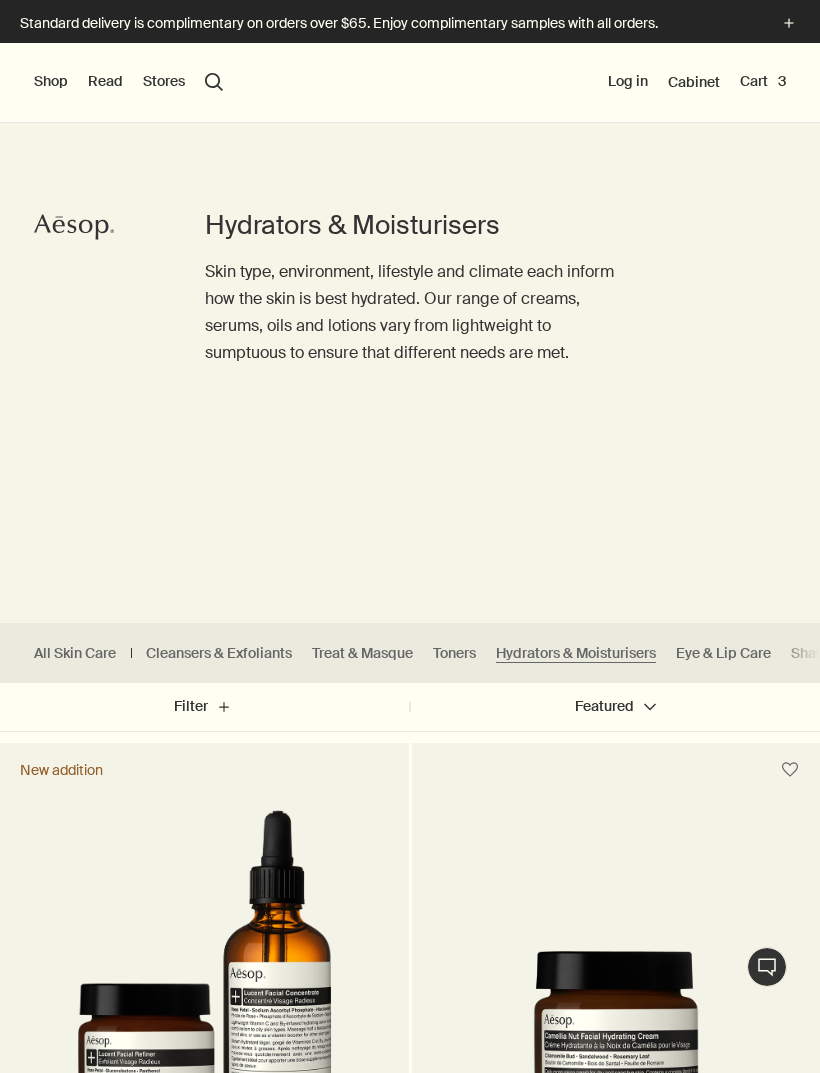 click on "Cart 3" at bounding box center (763, 82) 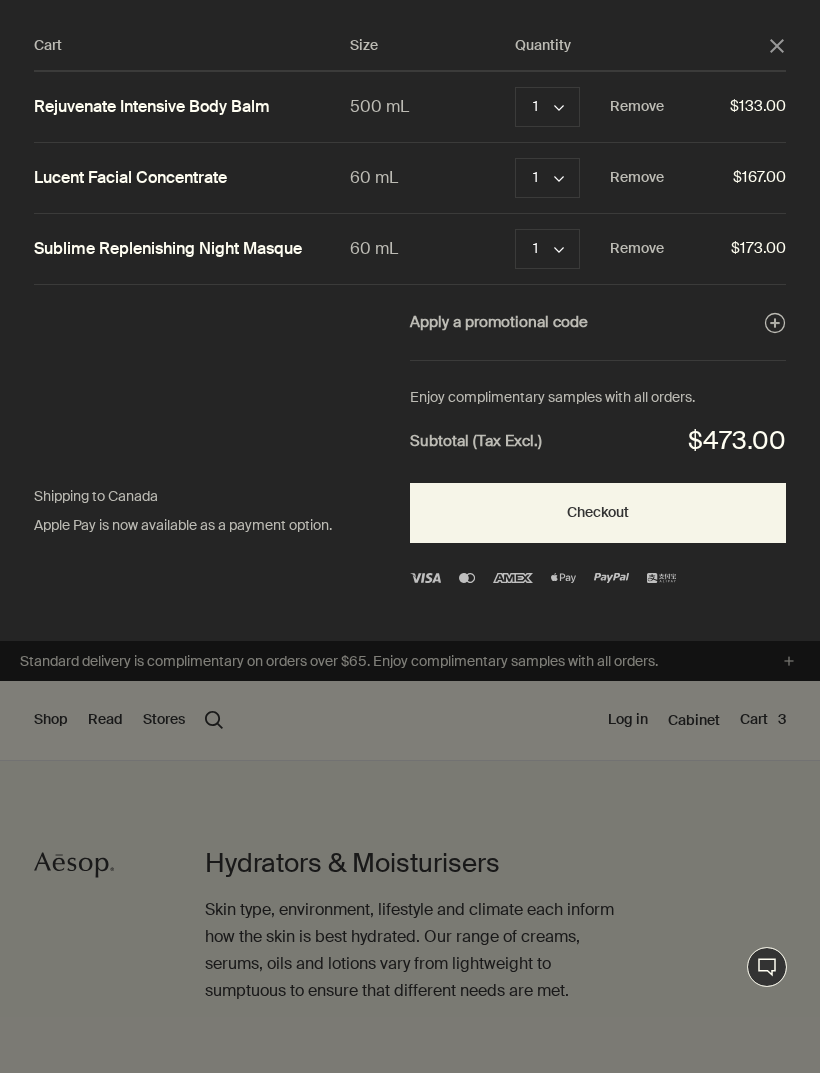 click at bounding box center (410, 536) 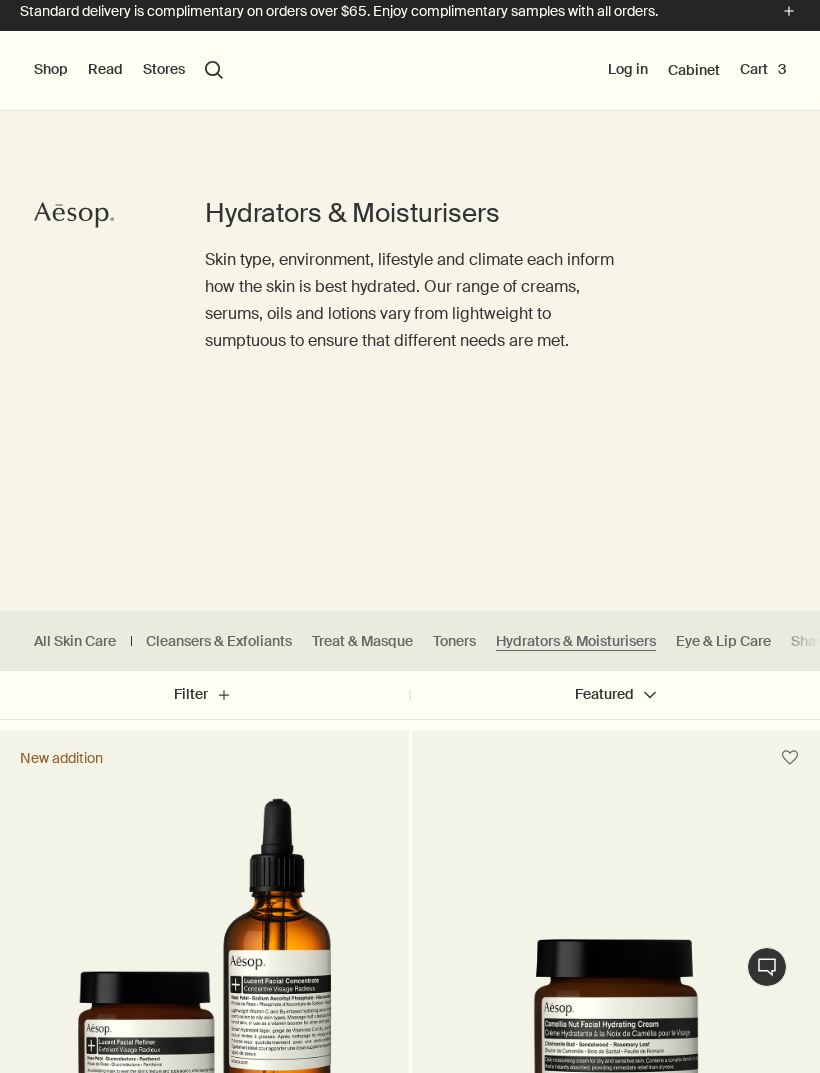 scroll, scrollTop: 13, scrollLeft: 0, axis: vertical 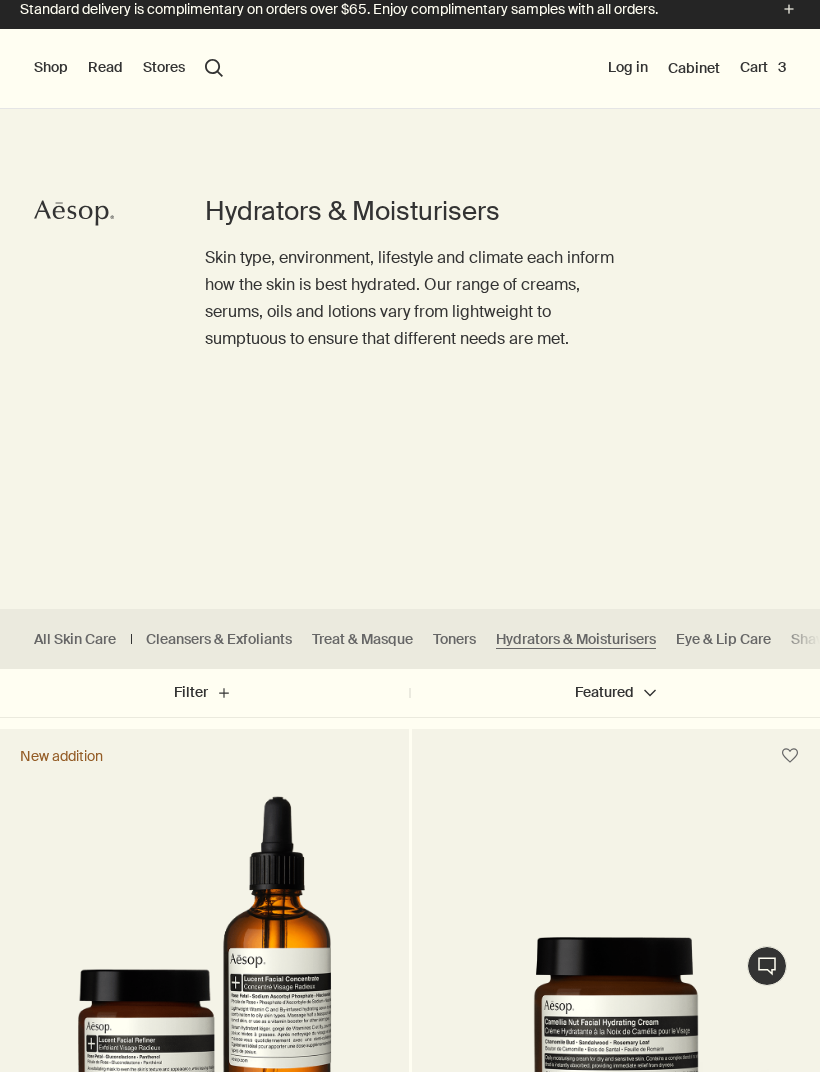 click on "Toners" at bounding box center (454, 640) 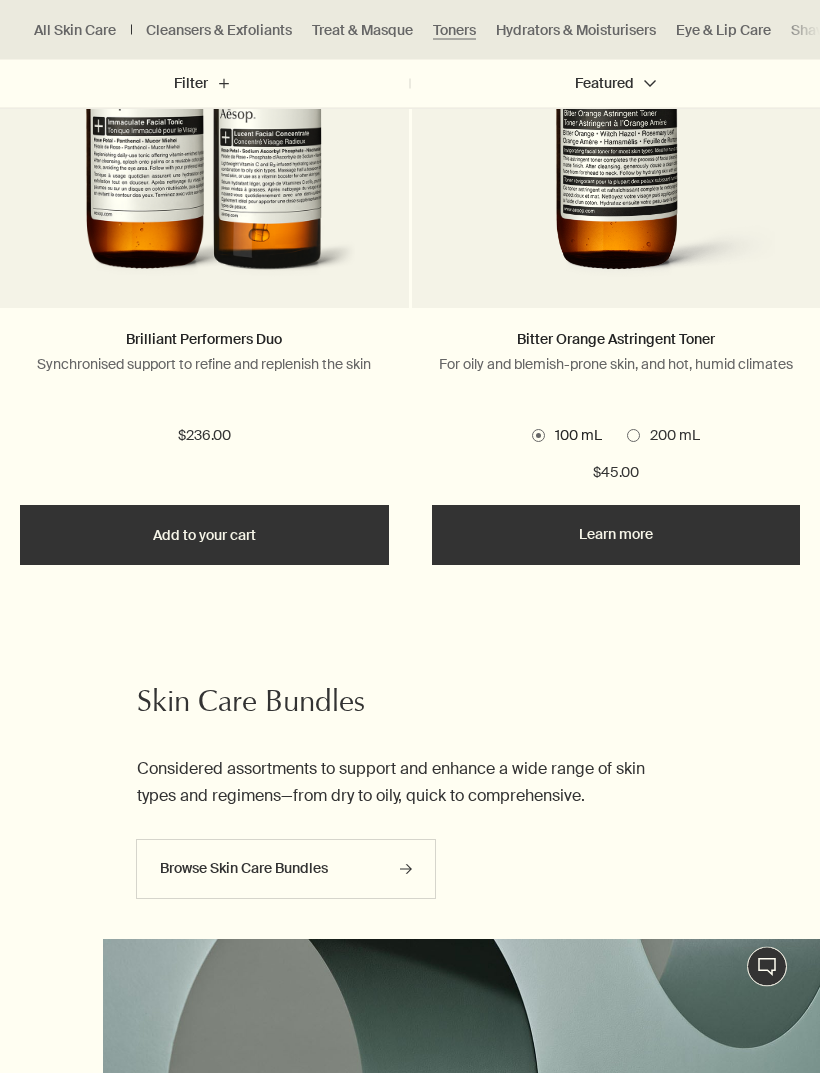 scroll, scrollTop: 2271, scrollLeft: 0, axis: vertical 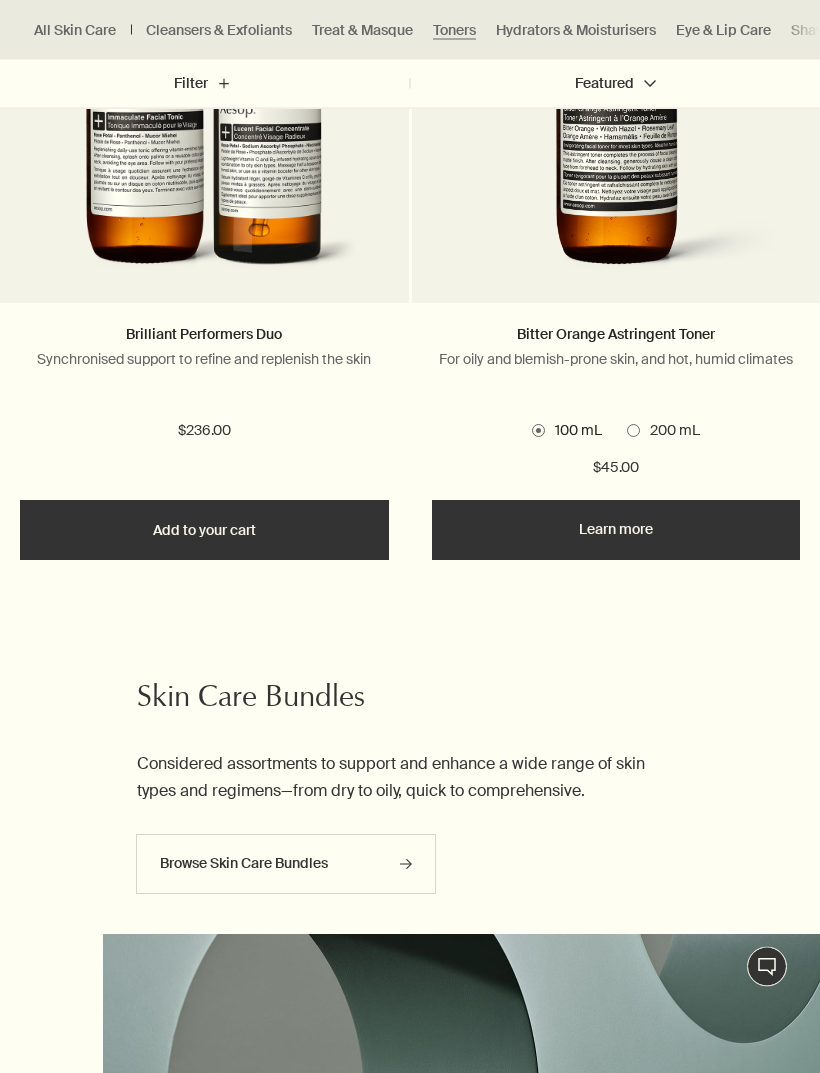 click on "Browse Skin Care Bundles    rightArrow" at bounding box center (286, 865) 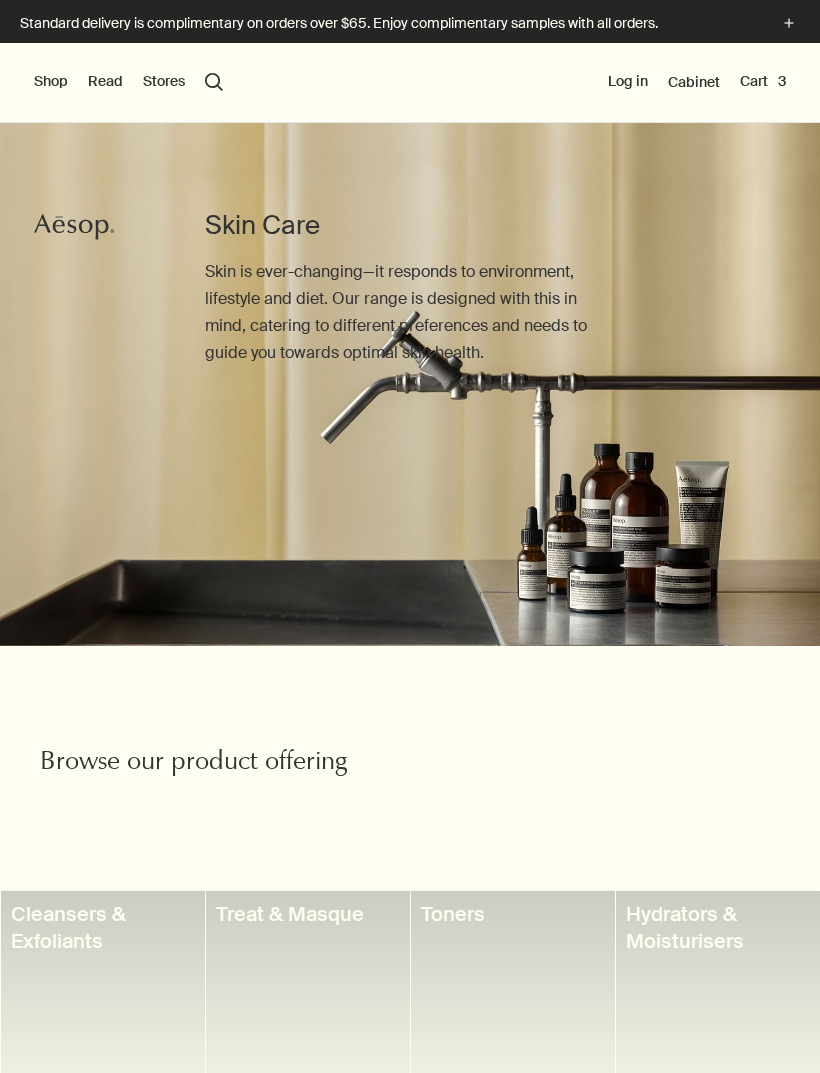 scroll, scrollTop: 0, scrollLeft: 0, axis: both 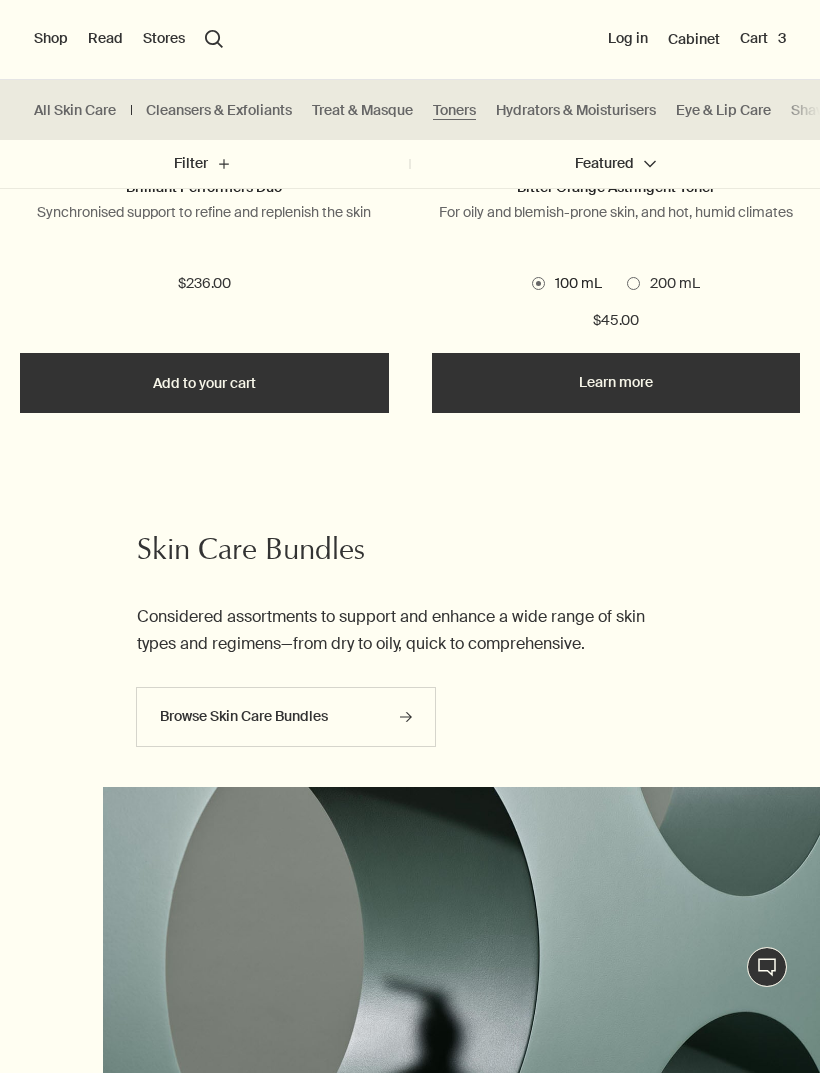 click on "Browse Skin Care Bundles    rightArrow" at bounding box center [286, 717] 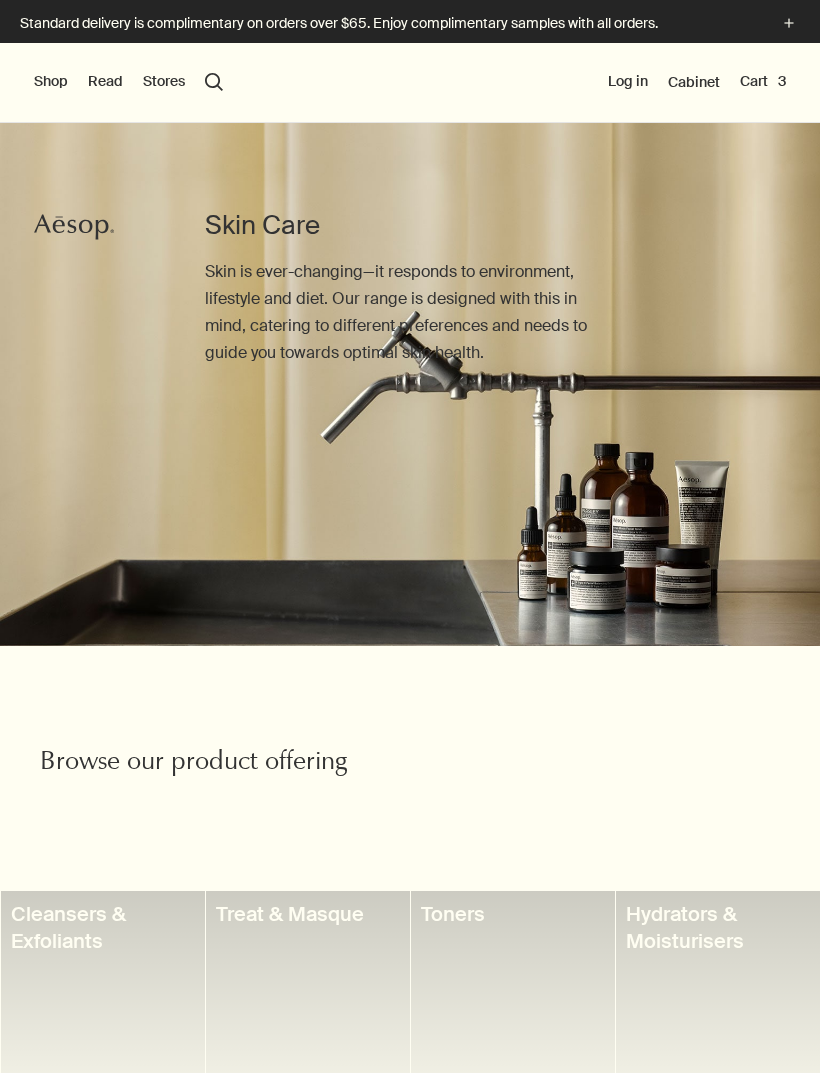 scroll, scrollTop: 0, scrollLeft: 0, axis: both 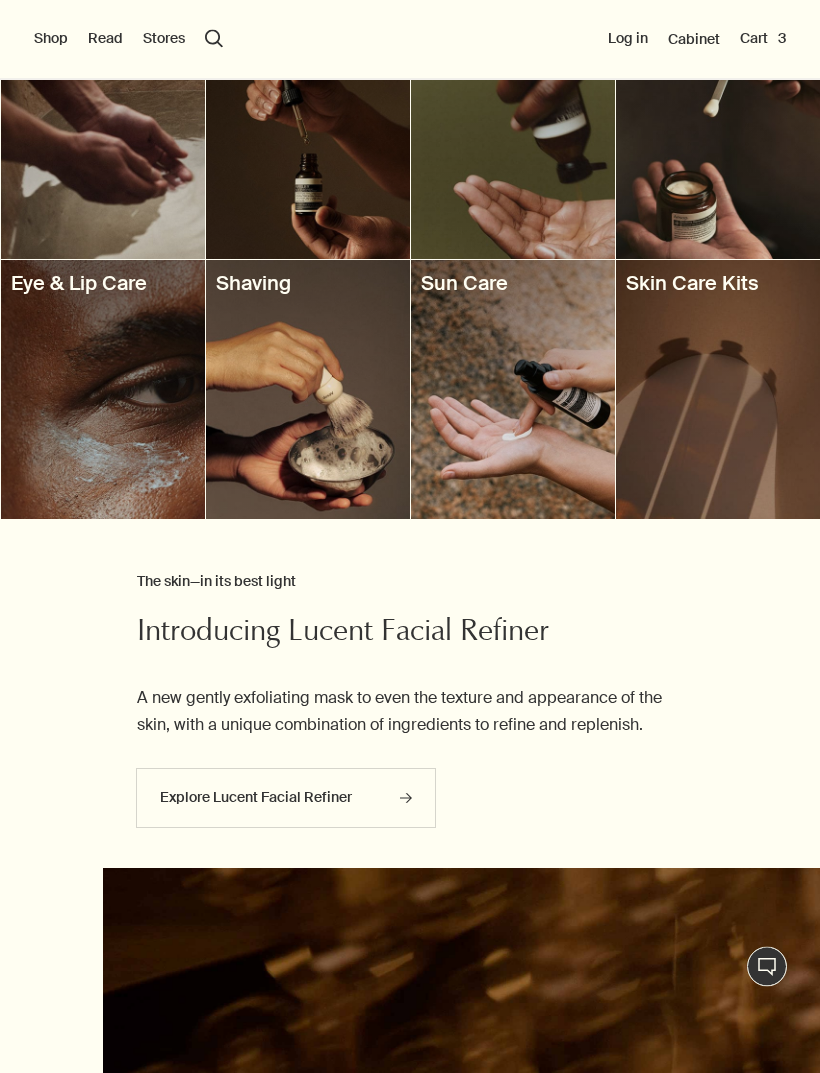 click on "Explore Lucent Facial Refiner   rightArrow" at bounding box center [286, 799] 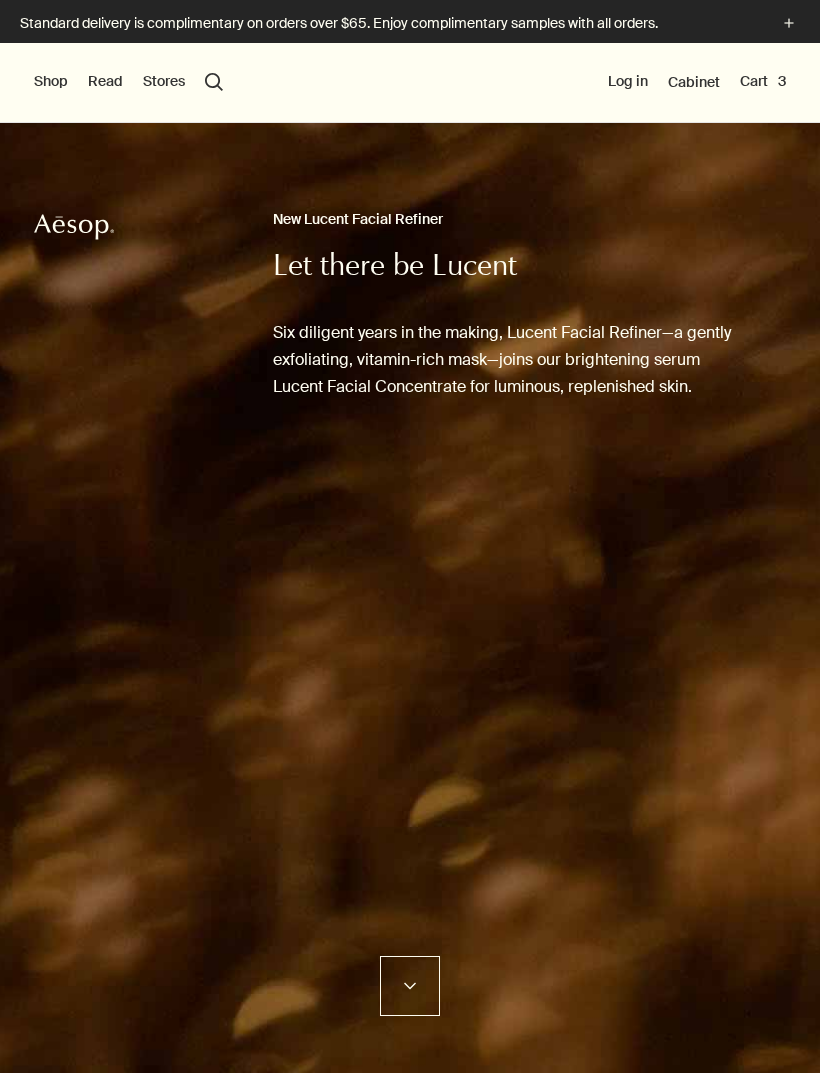 scroll, scrollTop: 0, scrollLeft: 0, axis: both 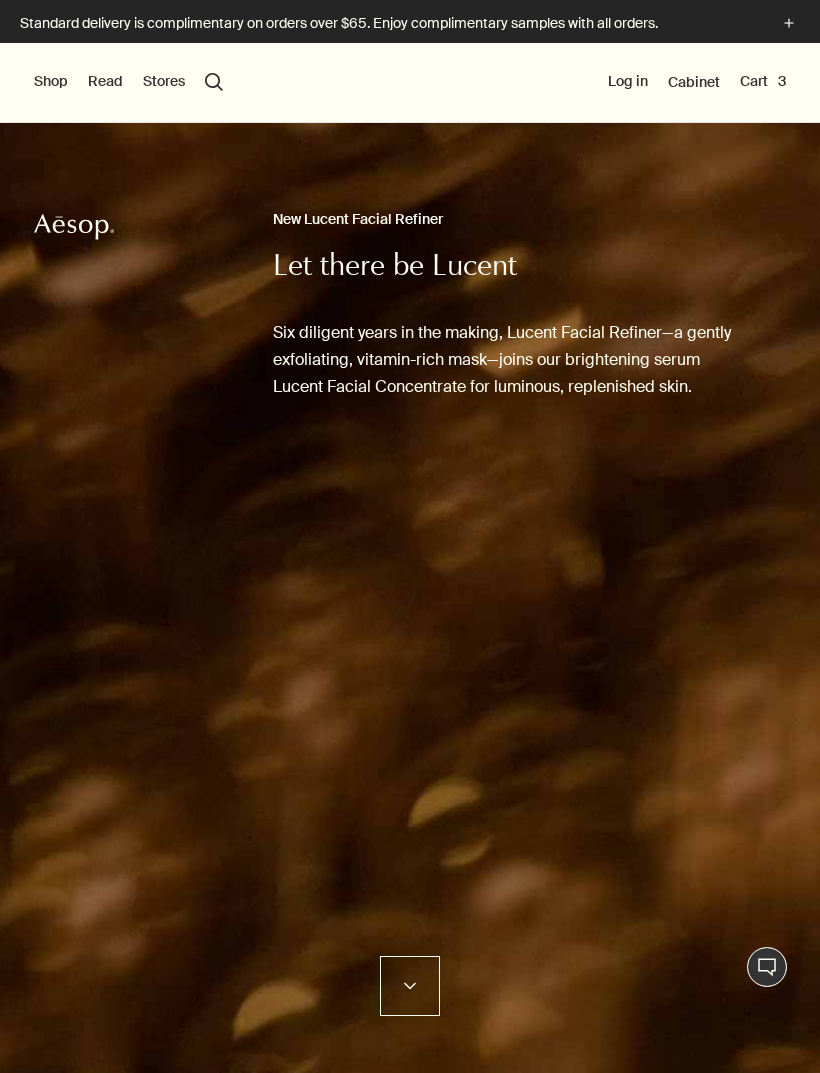 click on "Shop" at bounding box center [51, 82] 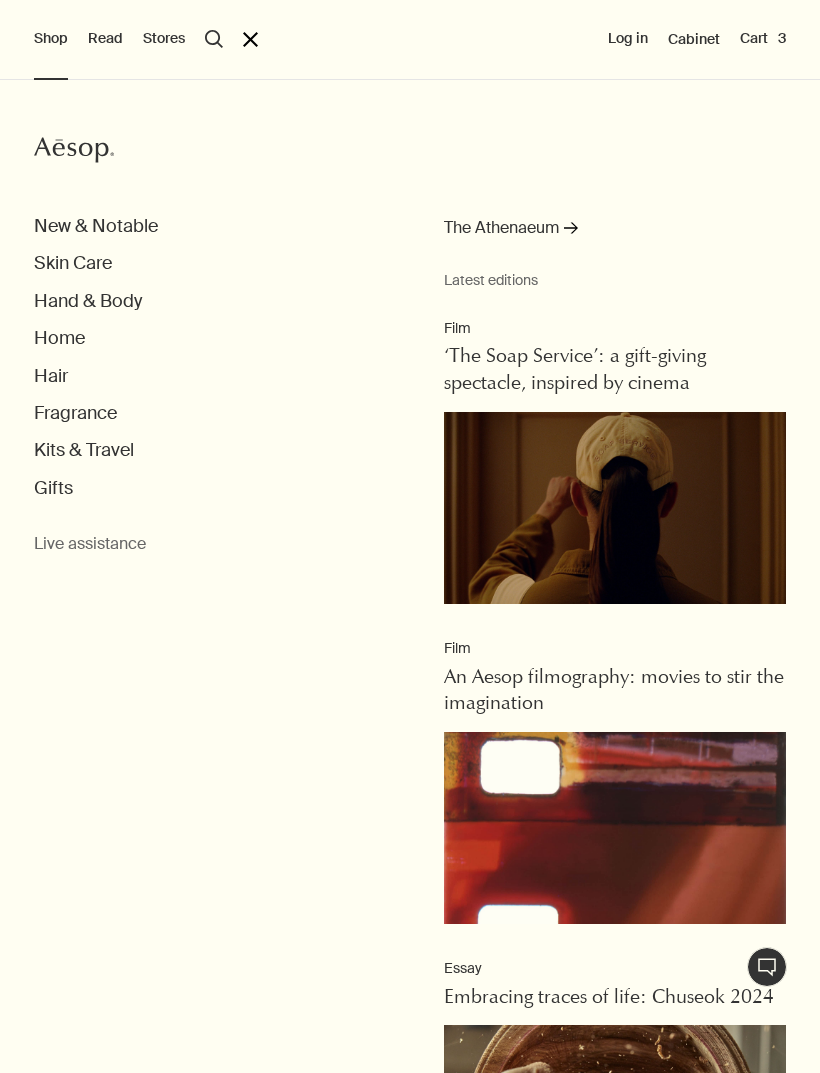 click on "Skin Care" at bounding box center (96, 226) 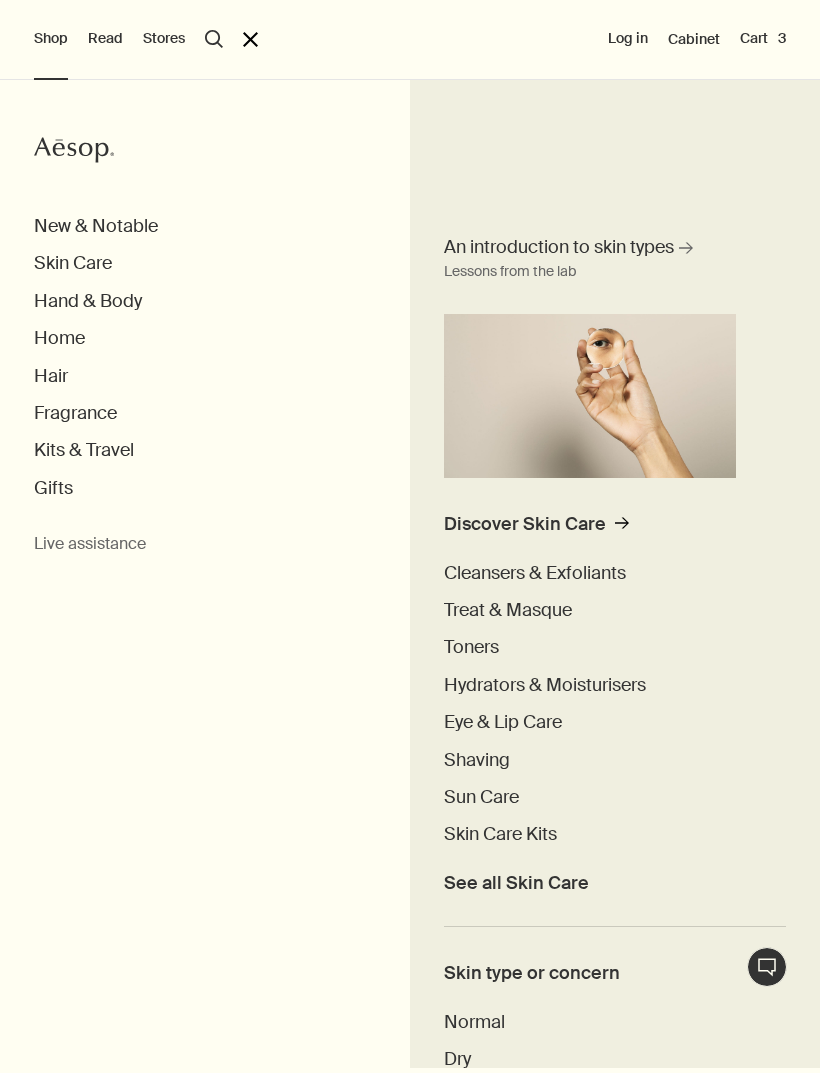 click on "Toners" at bounding box center [471, 647] 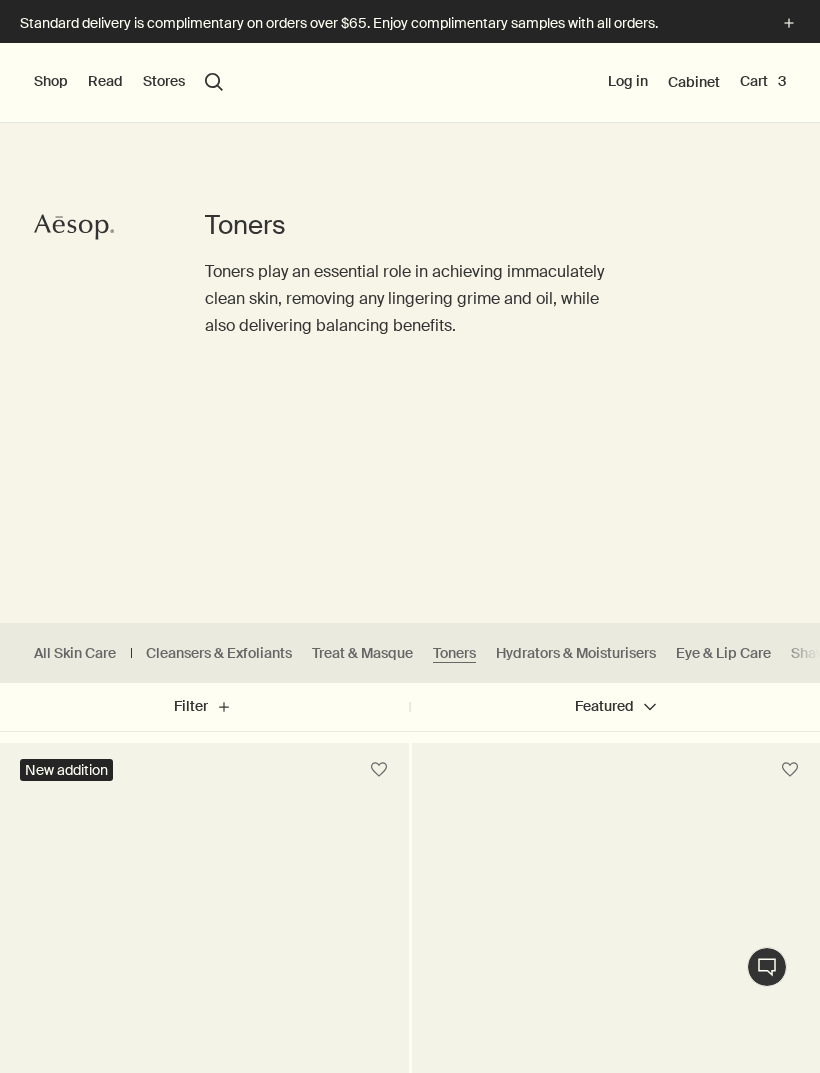 scroll, scrollTop: 0, scrollLeft: 0, axis: both 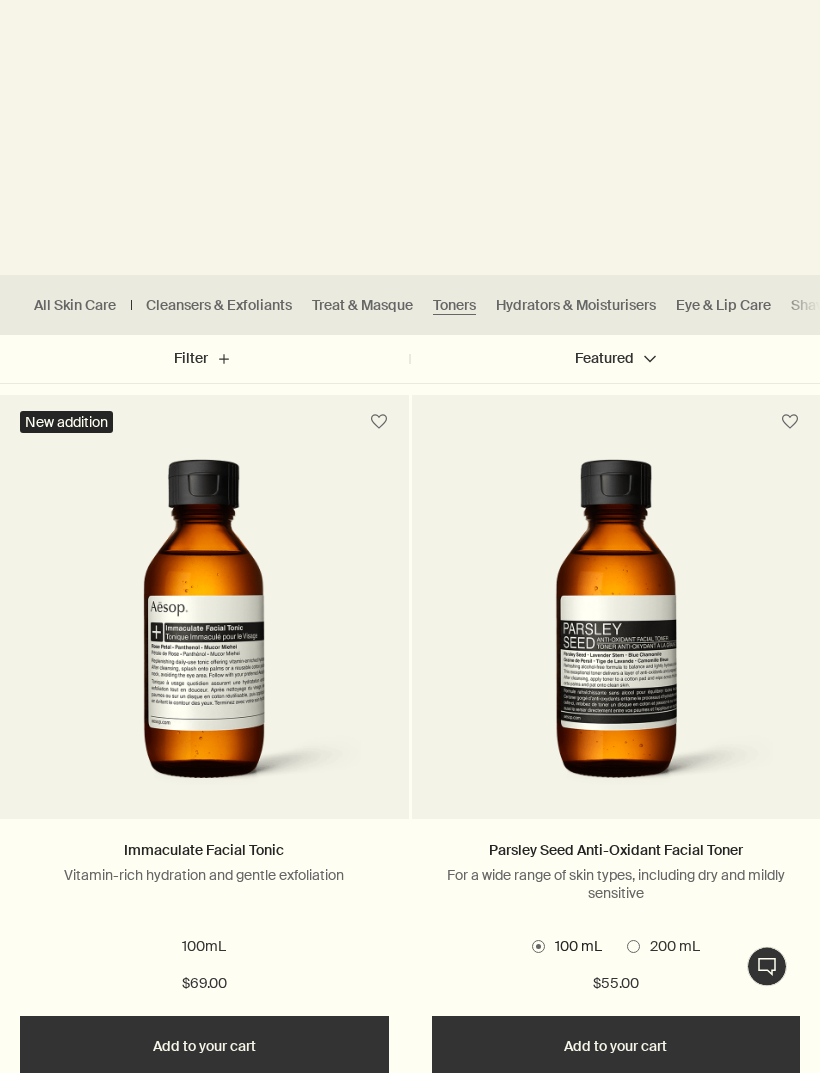 click on "Immaculate Facial Tonic" at bounding box center (204, 851) 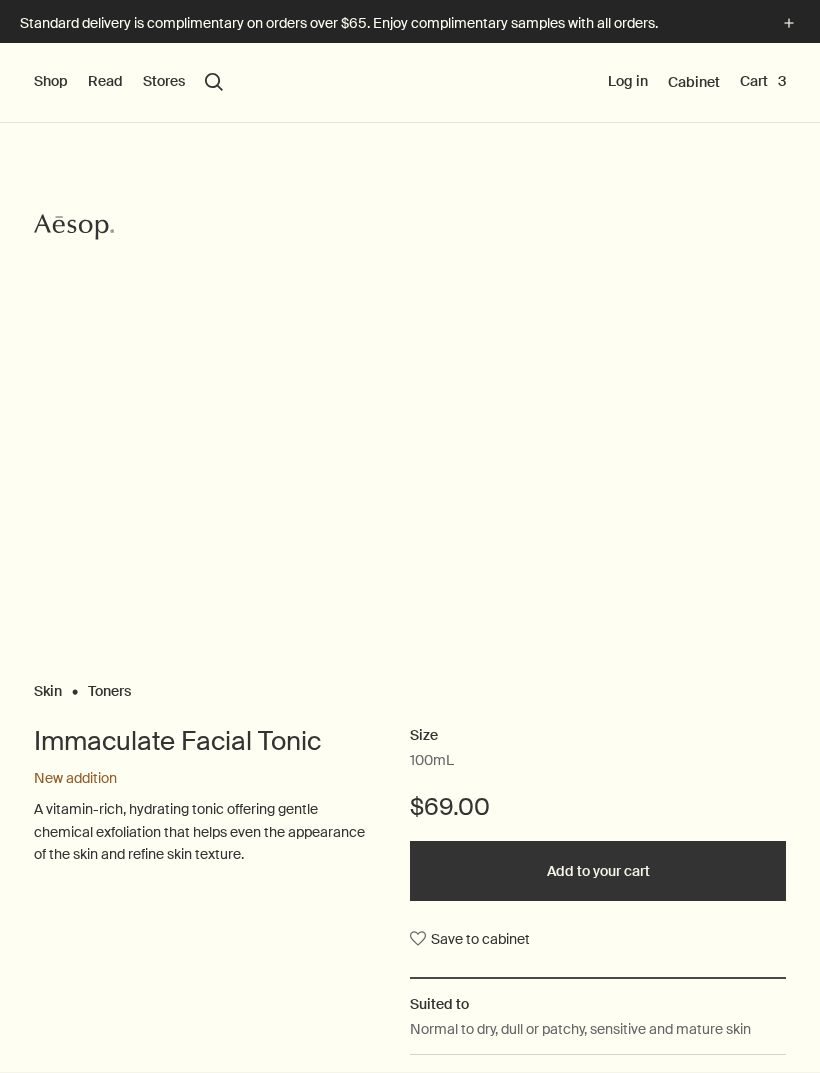 scroll, scrollTop: 0, scrollLeft: 0, axis: both 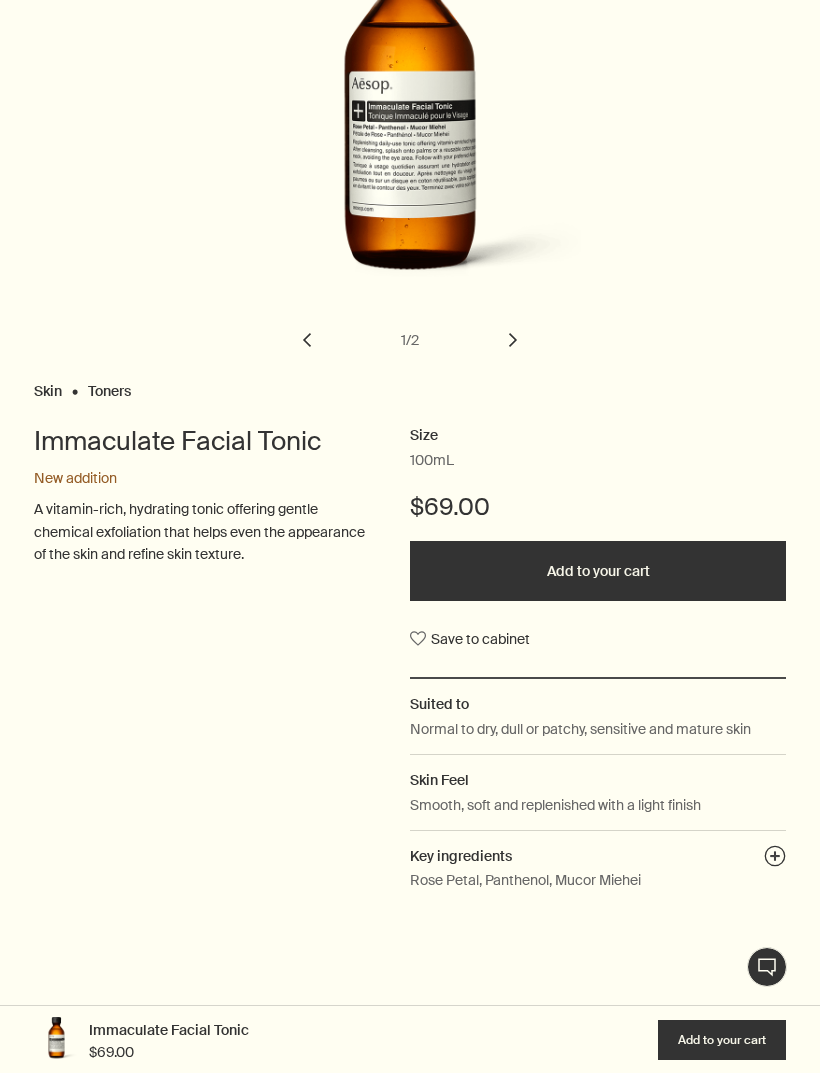 click on "Add to your cart" at bounding box center (598, 571) 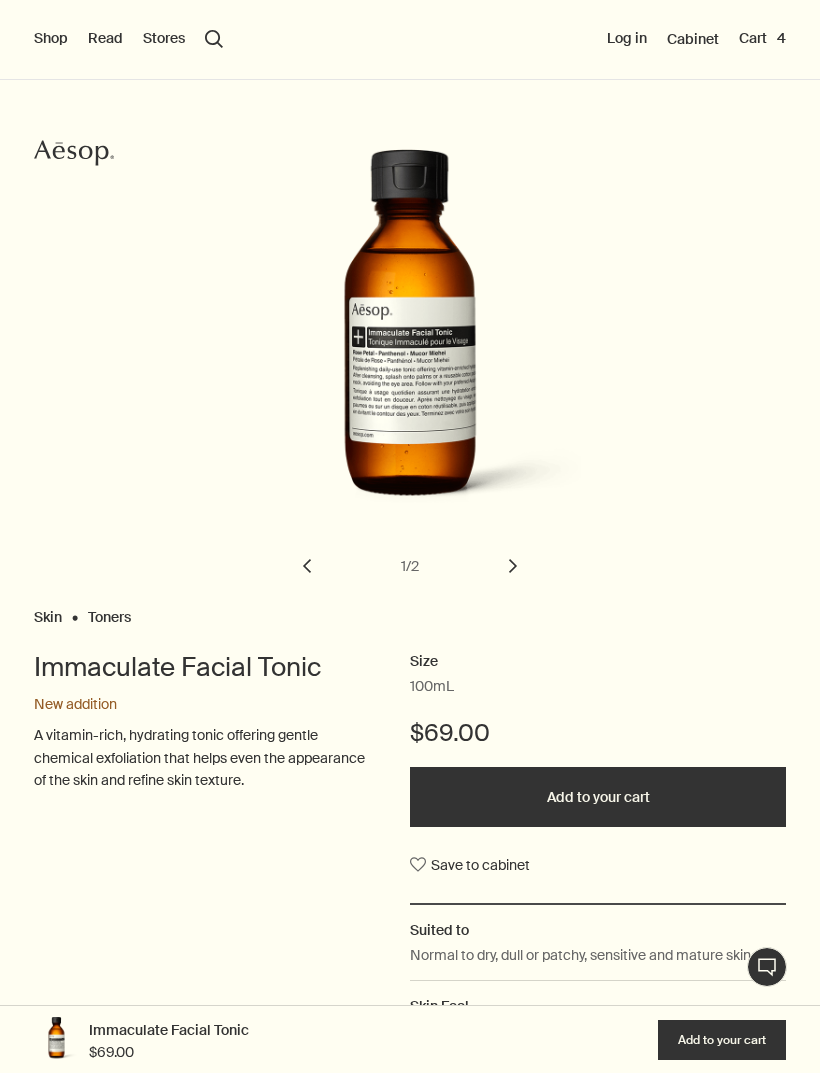 scroll, scrollTop: 0, scrollLeft: 0, axis: both 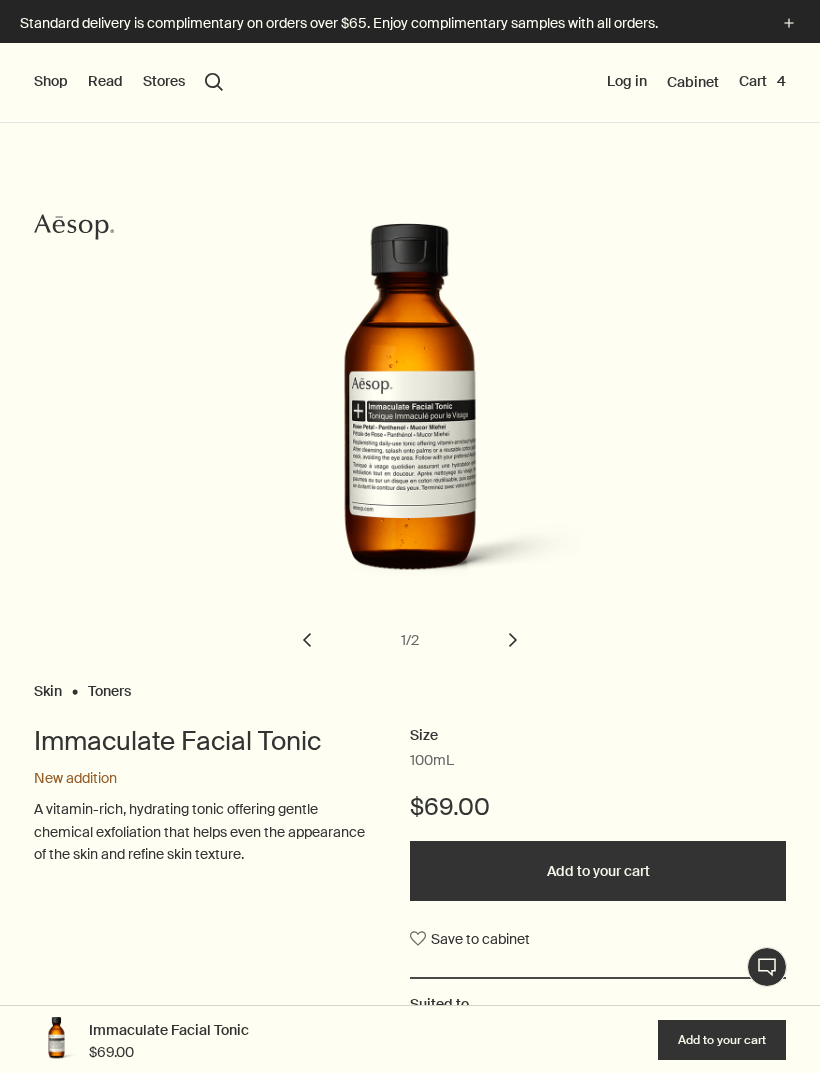 click on "Cart 4" at bounding box center (762, 82) 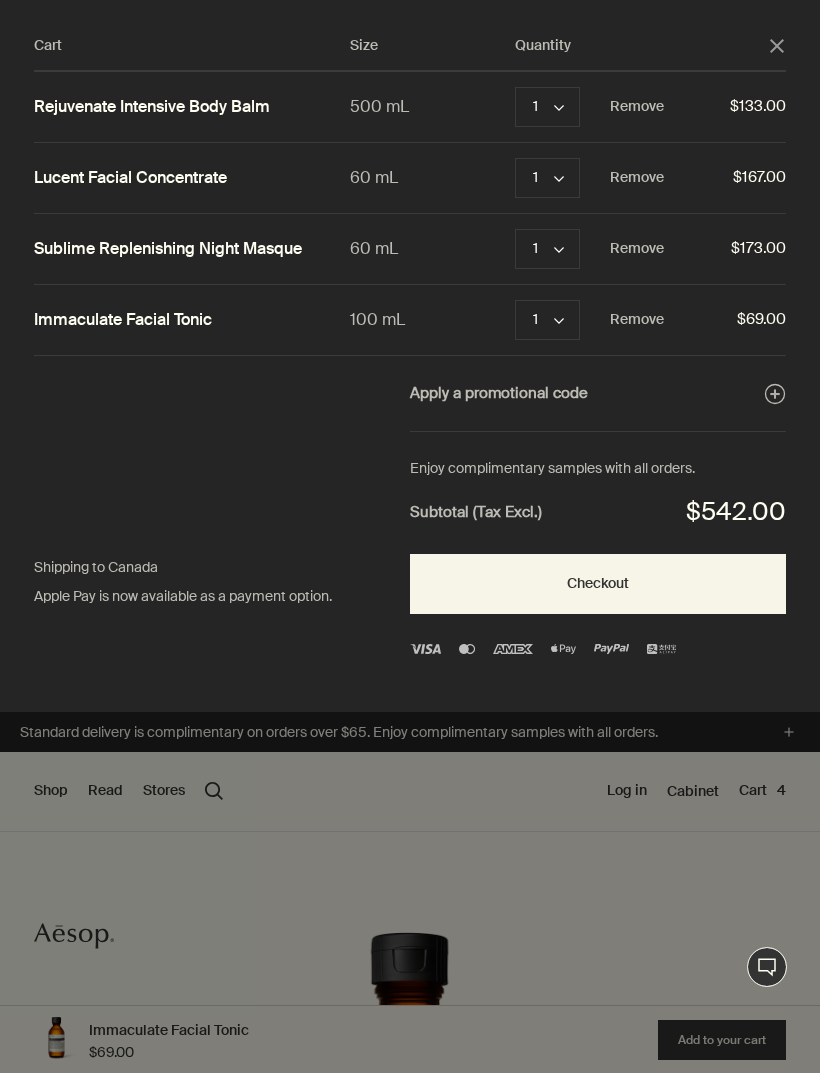 click at bounding box center (410, 536) 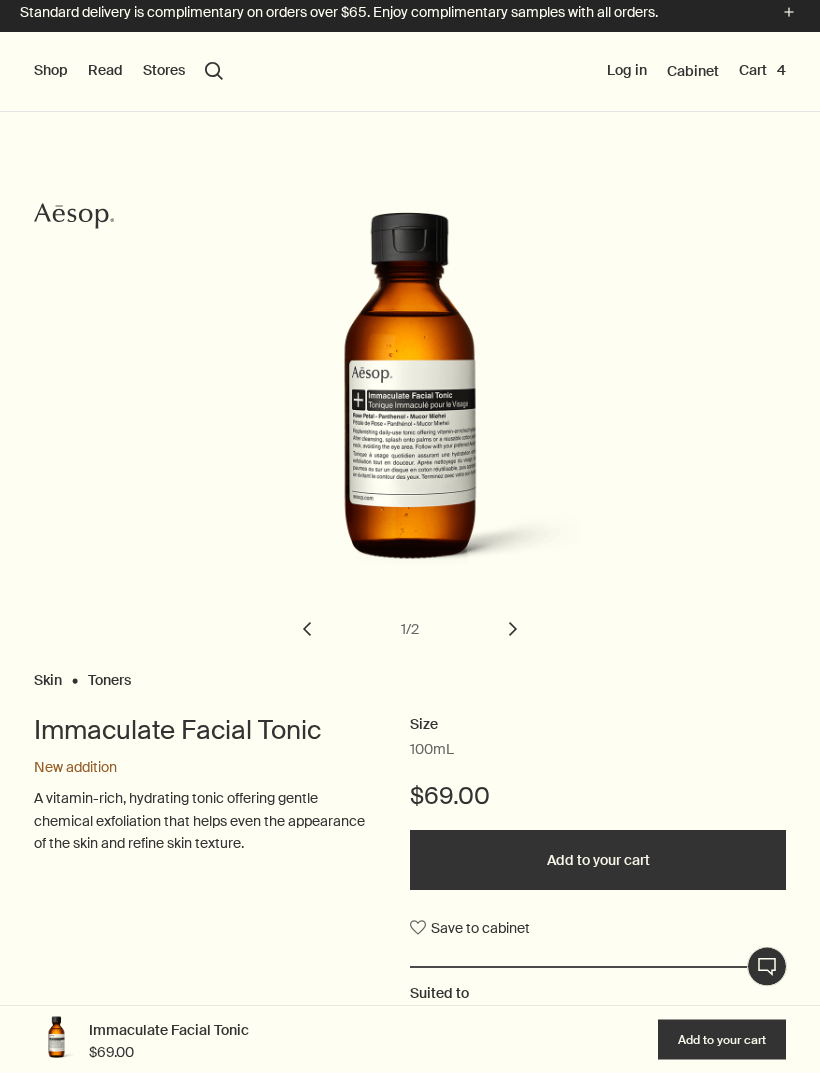 scroll, scrollTop: 0, scrollLeft: 0, axis: both 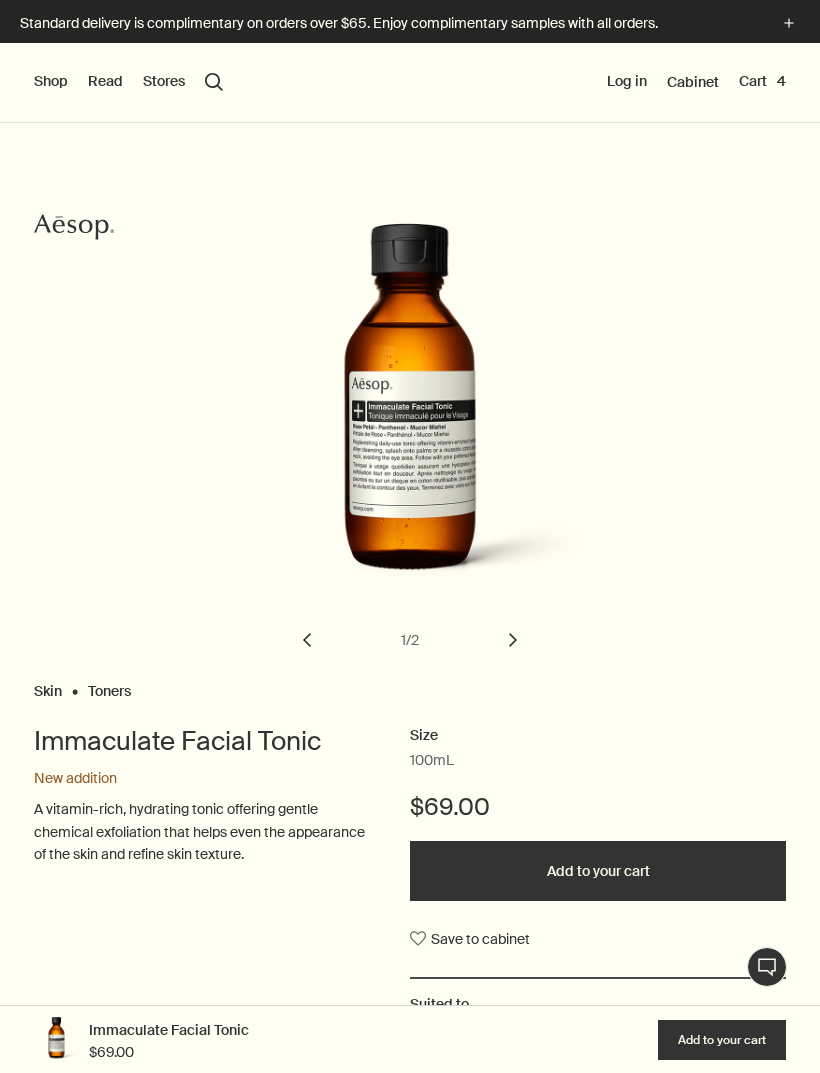 click on "Cart 4" at bounding box center (762, 82) 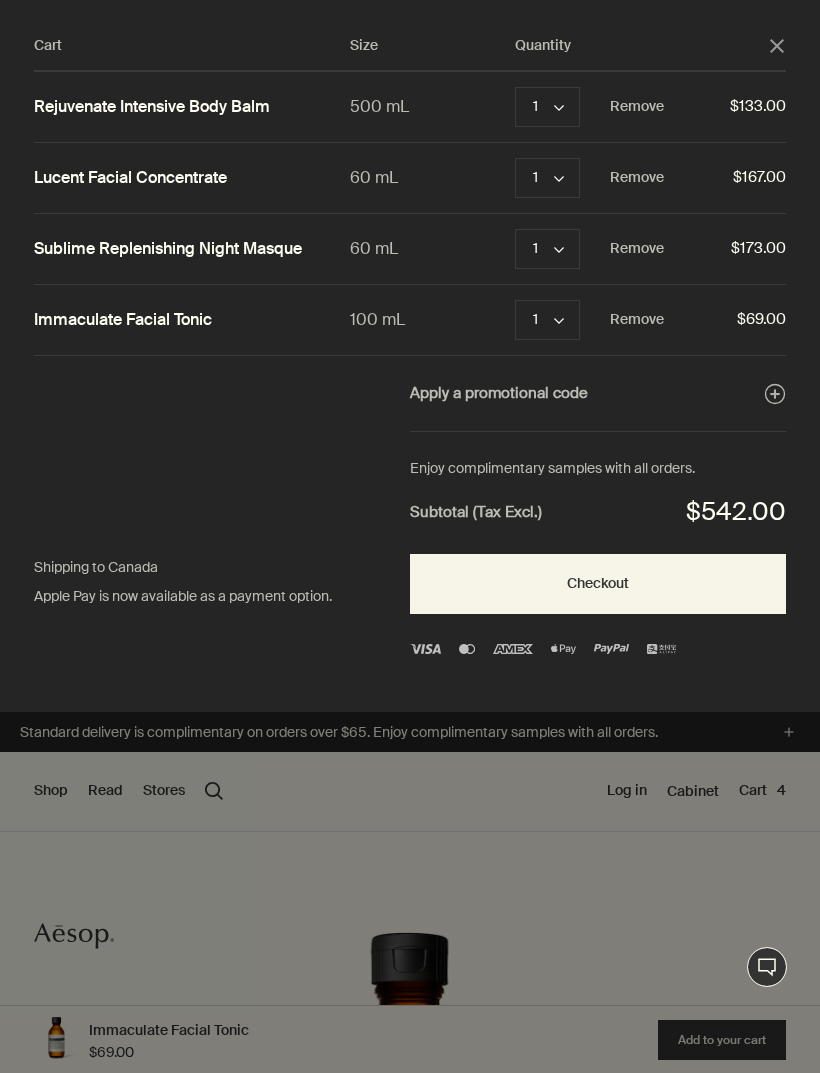 click on "Remove" at bounding box center [637, 107] 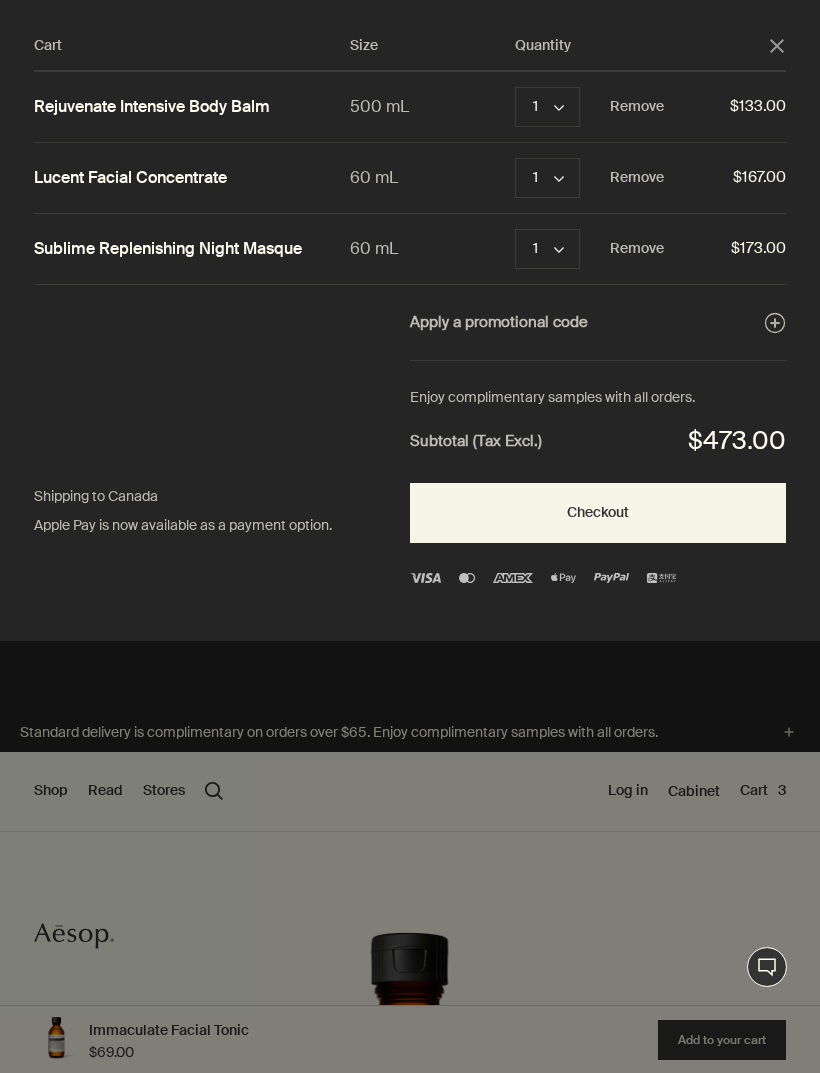 click at bounding box center [410, 536] 